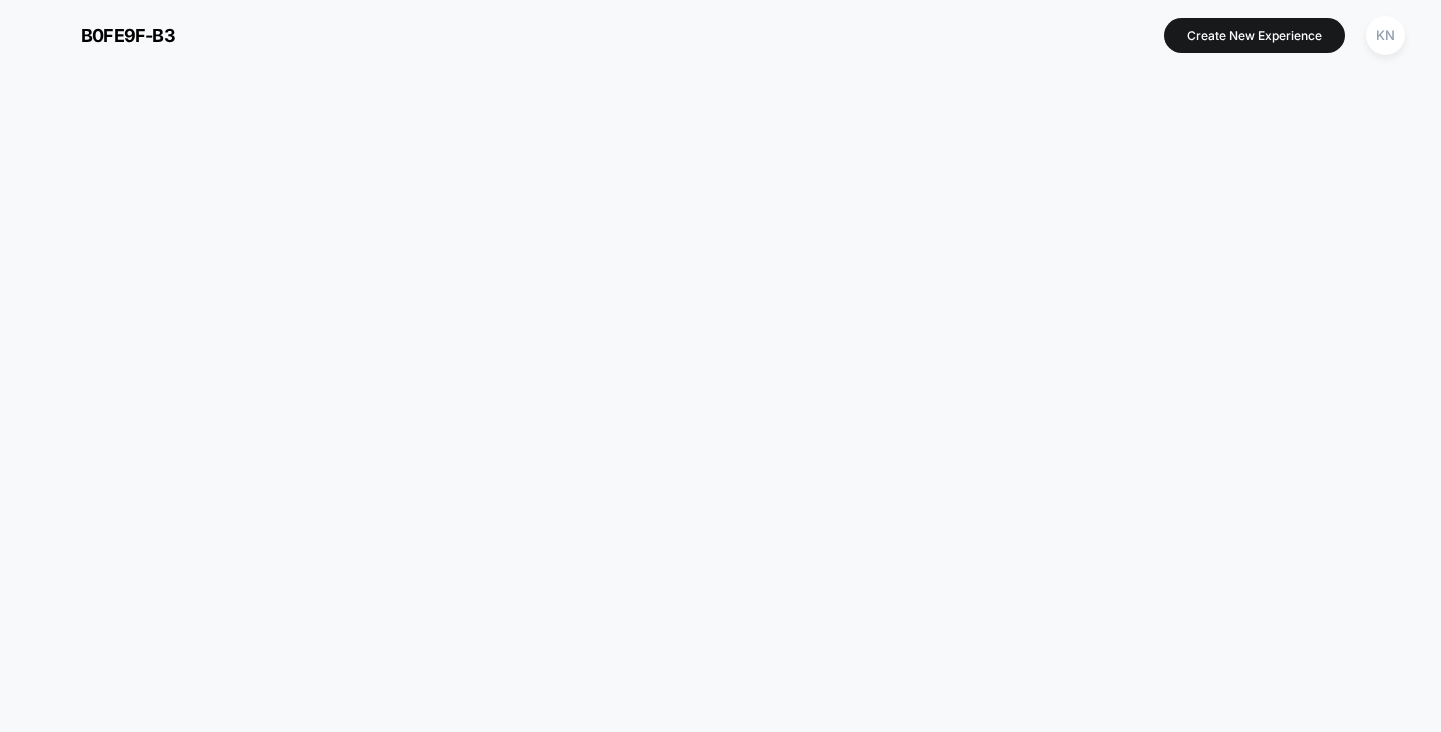 scroll, scrollTop: 0, scrollLeft: 0, axis: both 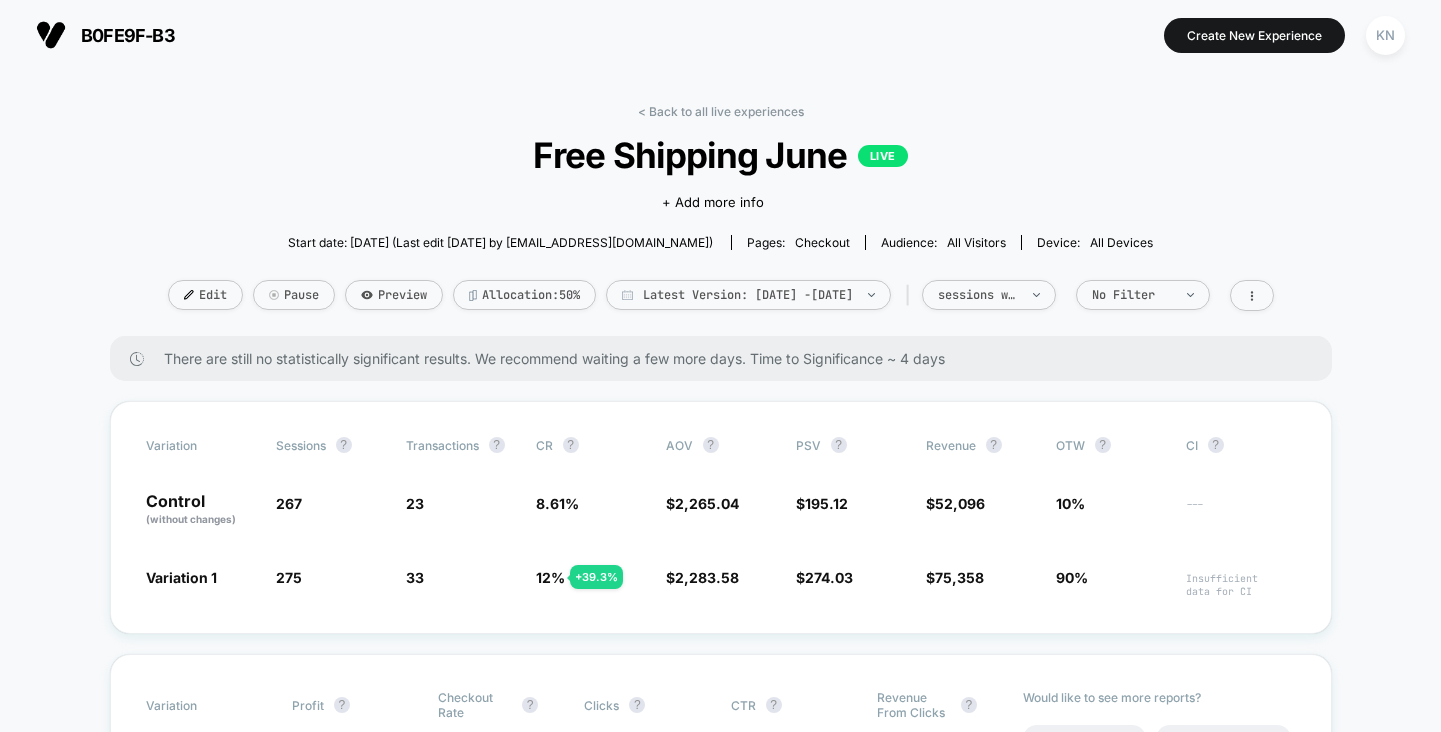 click on "Free Shipping June LIVE" at bounding box center [720, 155] 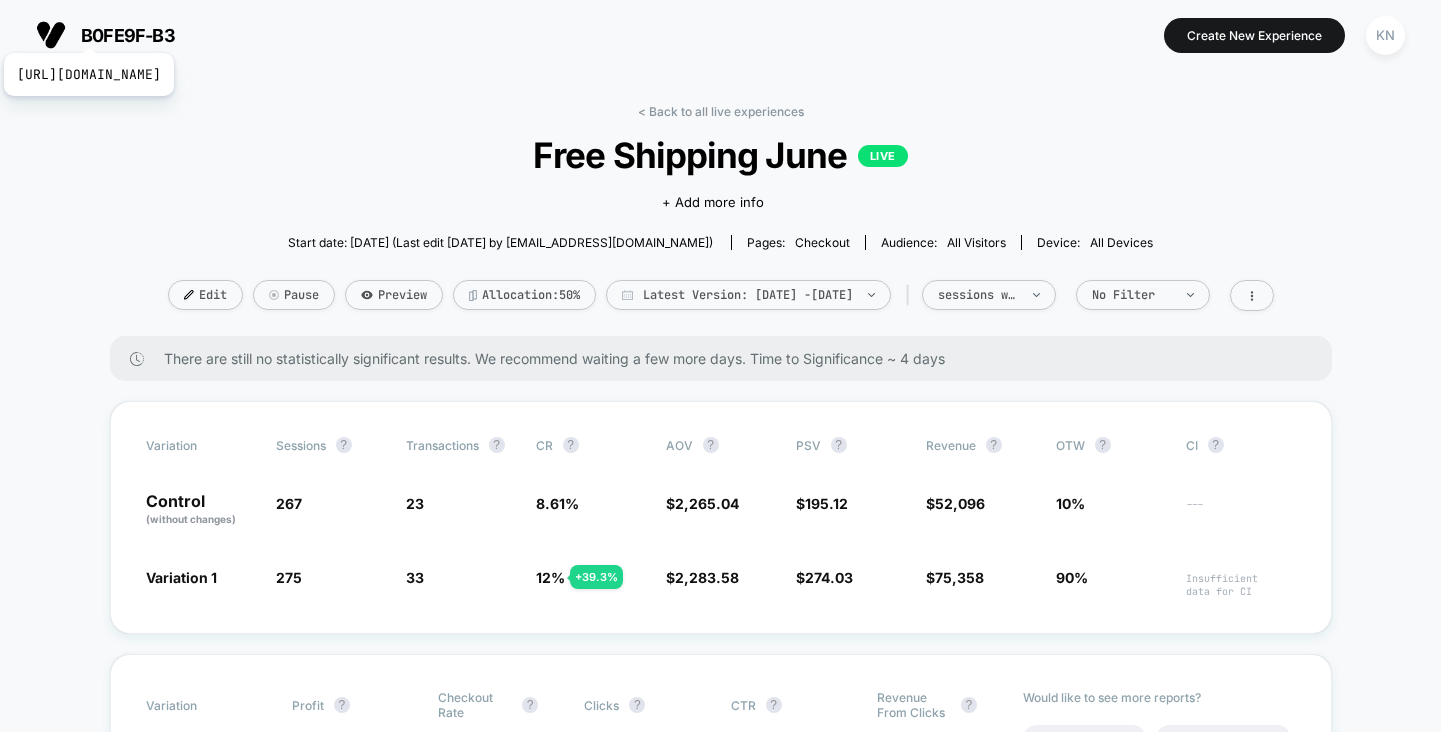 click on "b0fe9f-b3" at bounding box center [128, 35] 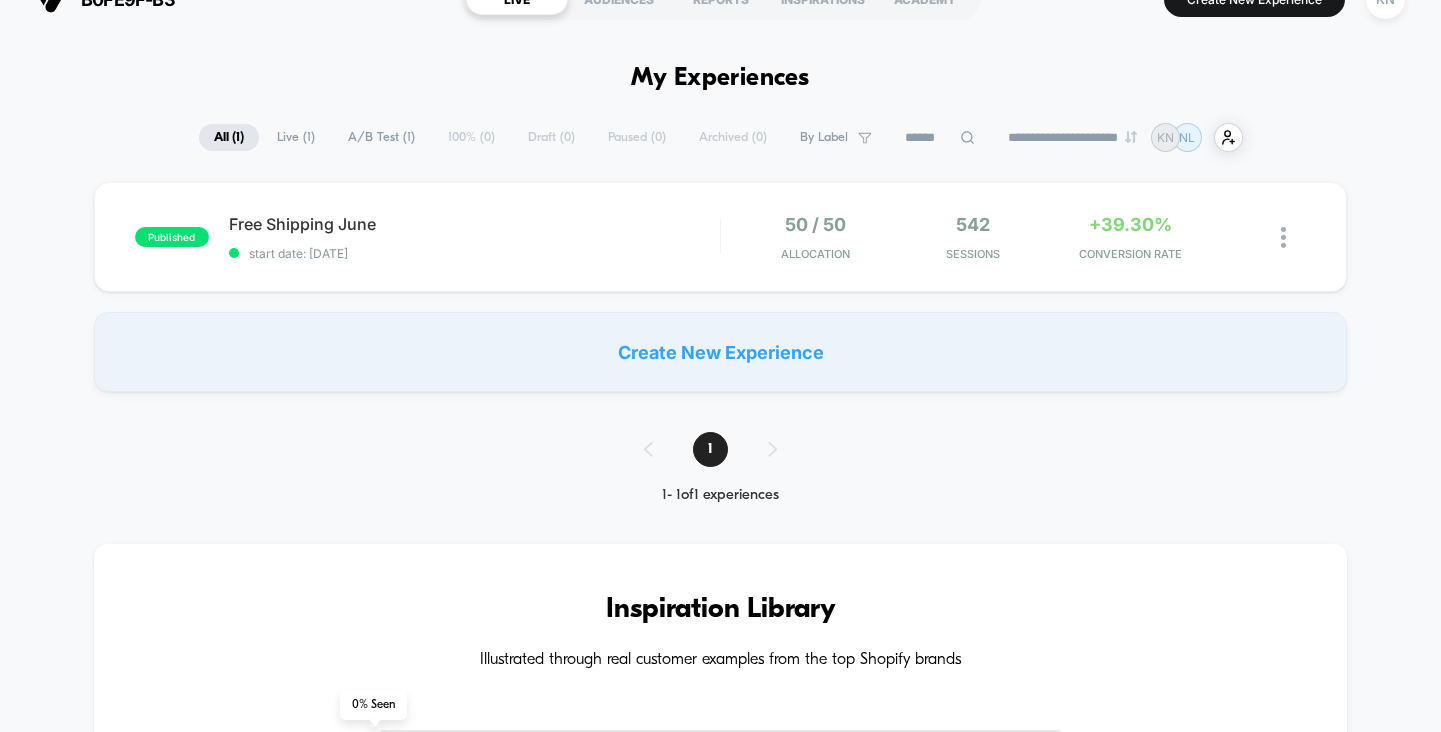 scroll, scrollTop: 0, scrollLeft: 0, axis: both 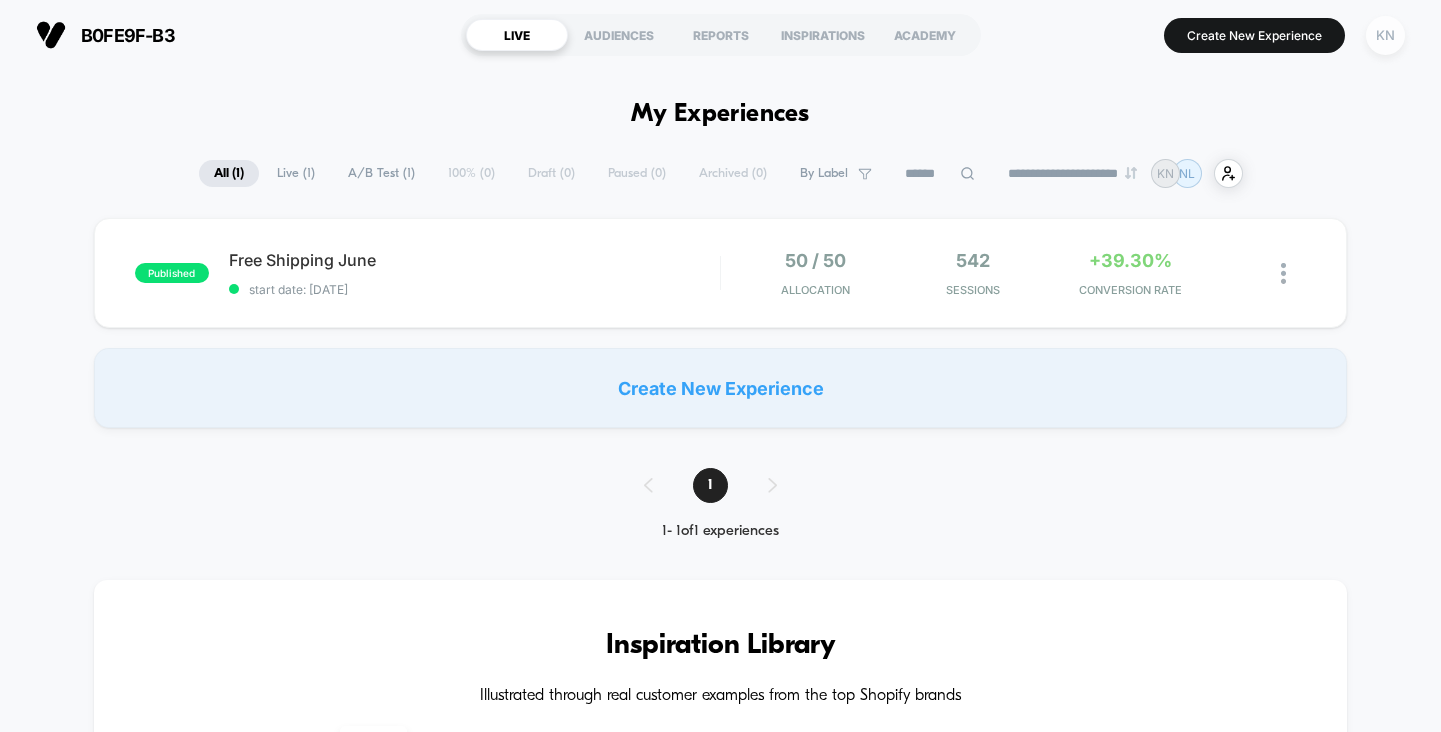 click on "KN" at bounding box center (1385, 35) 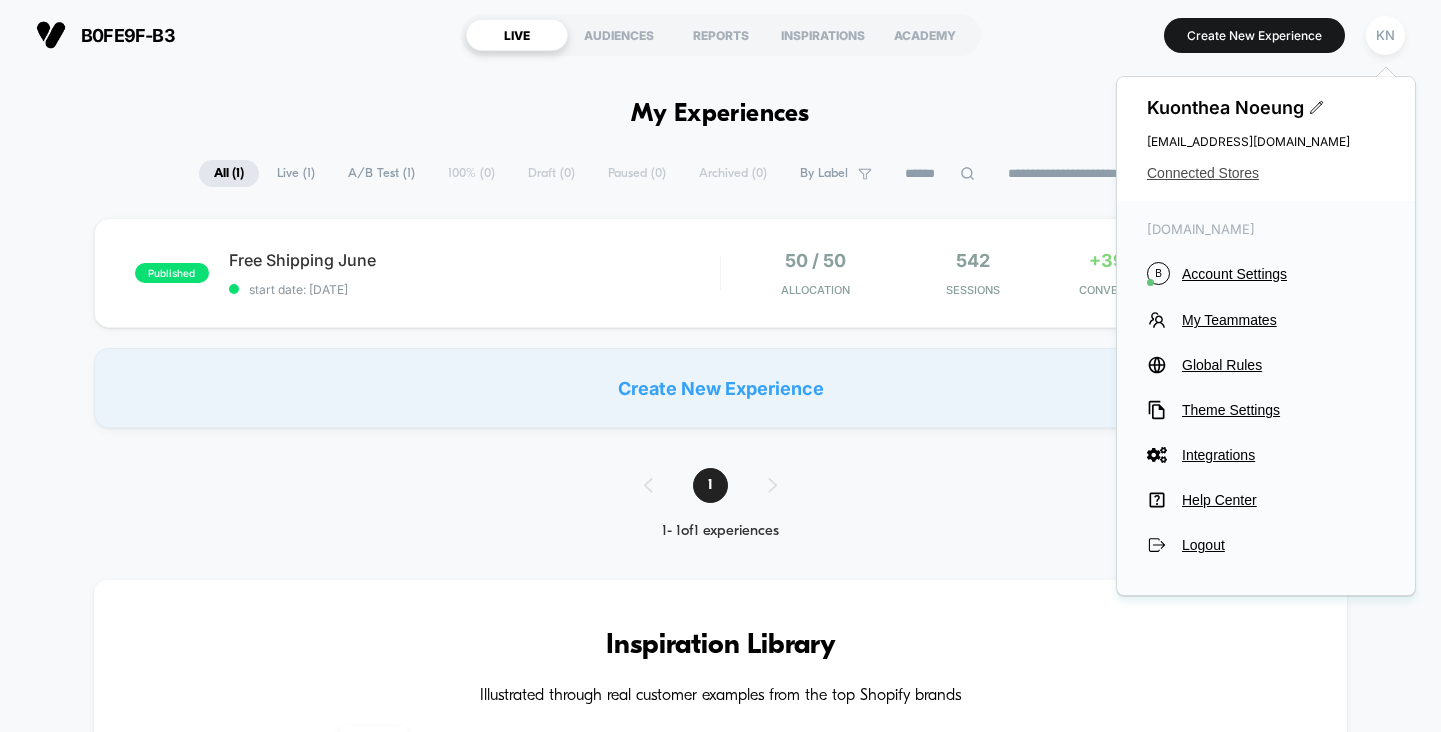 click on "Connected Stores" at bounding box center (1266, 173) 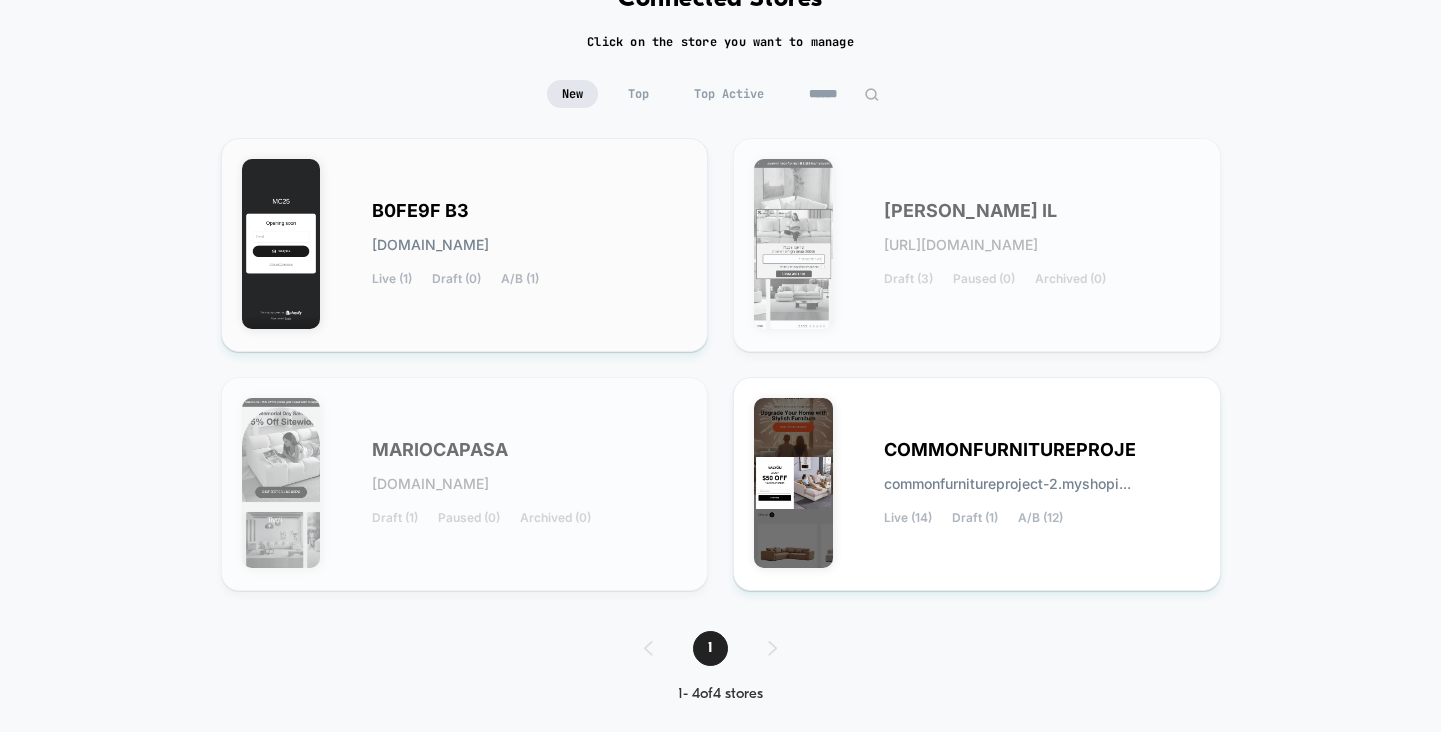 scroll, scrollTop: 151, scrollLeft: 0, axis: vertical 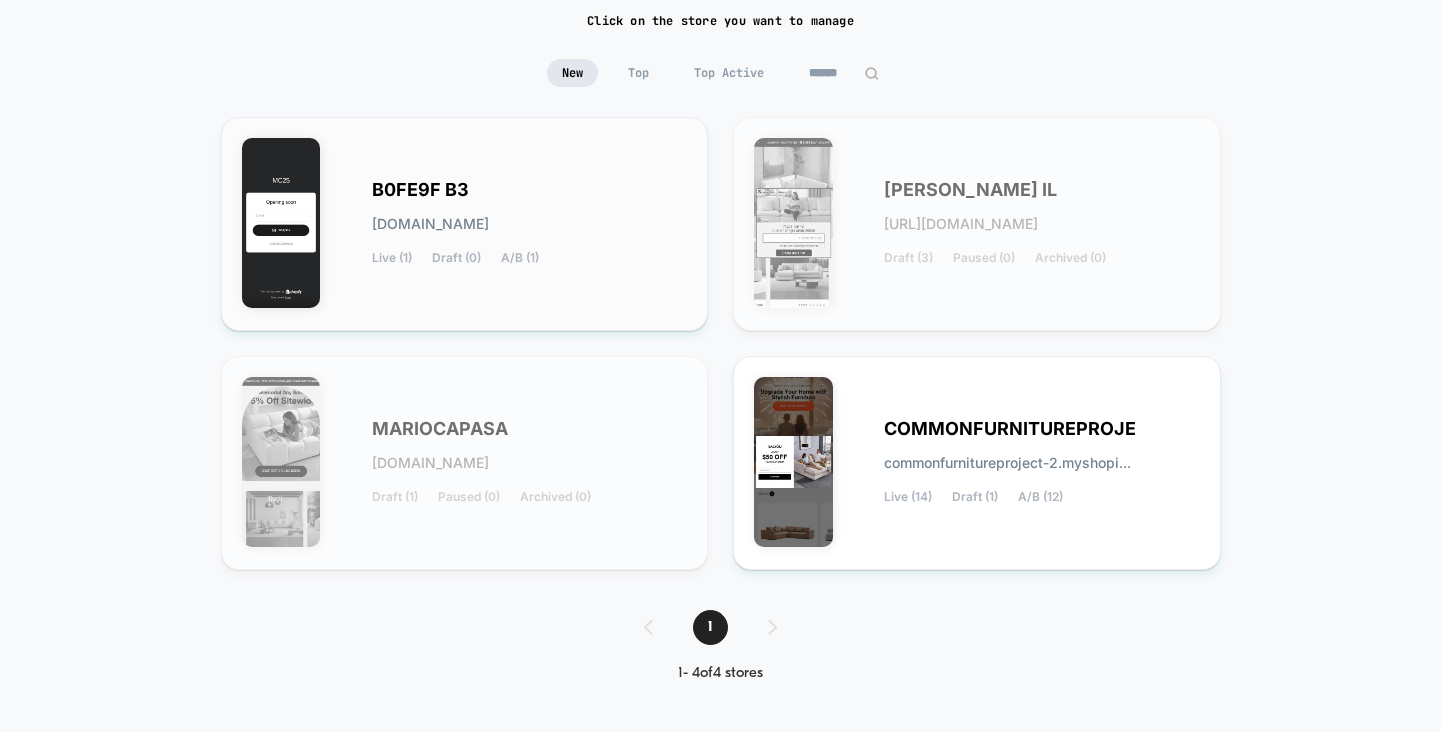 click at bounding box center [281, 223] 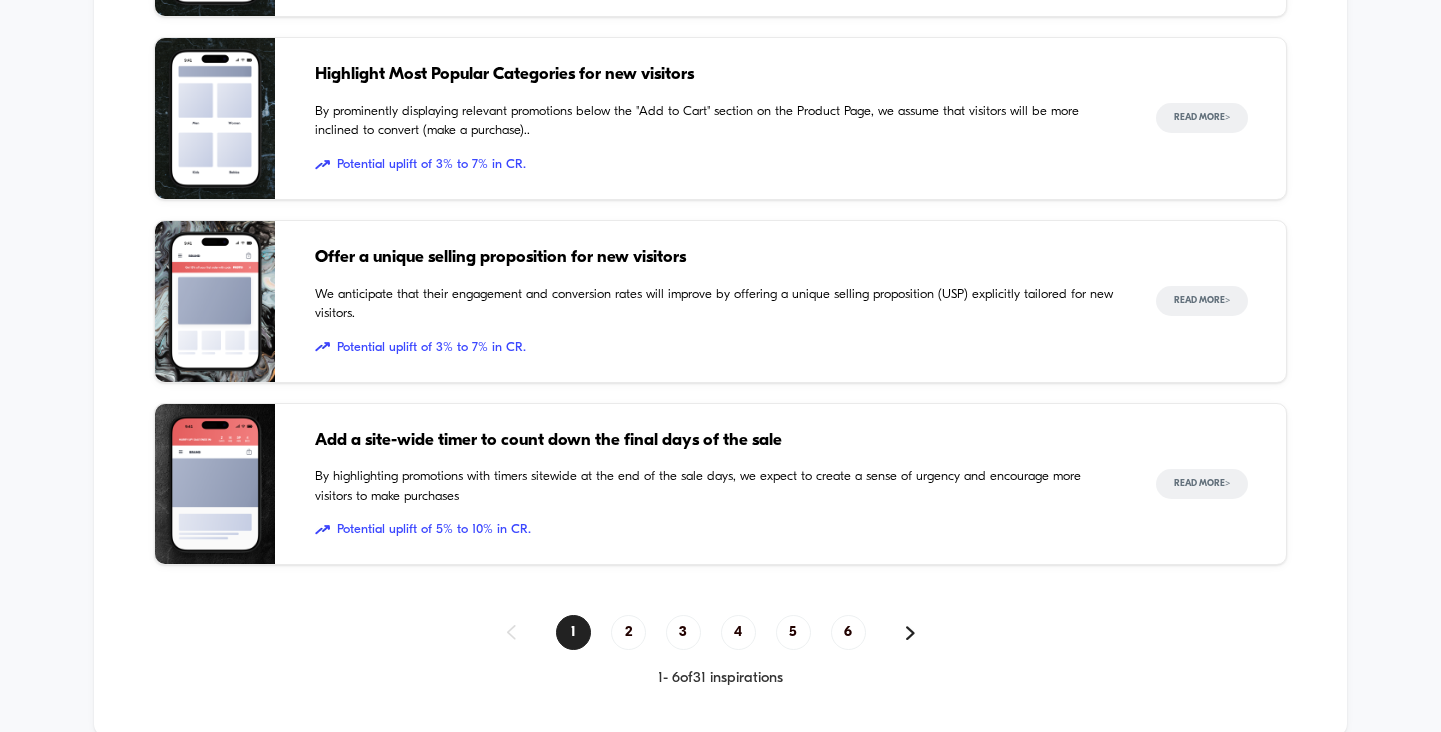 scroll, scrollTop: 1488, scrollLeft: 0, axis: vertical 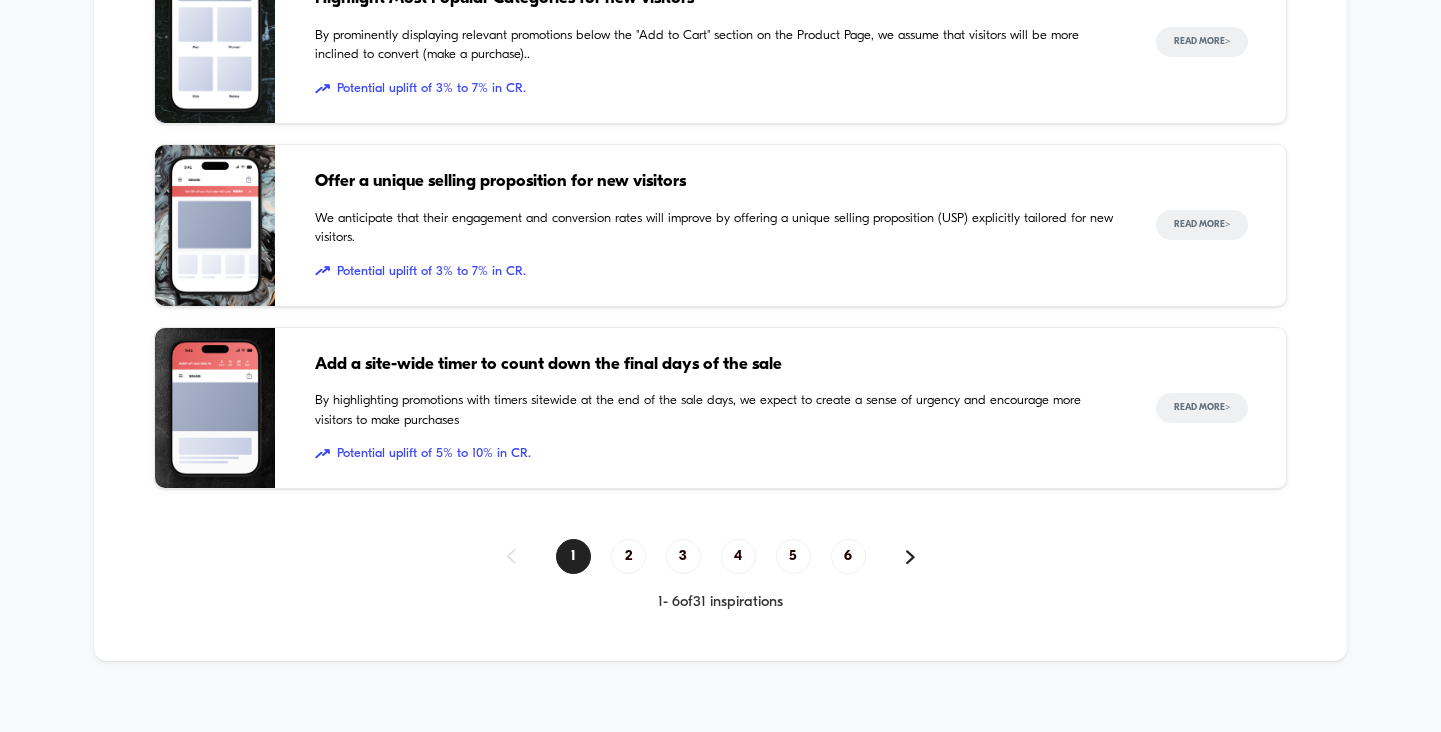 click at bounding box center [215, 408] 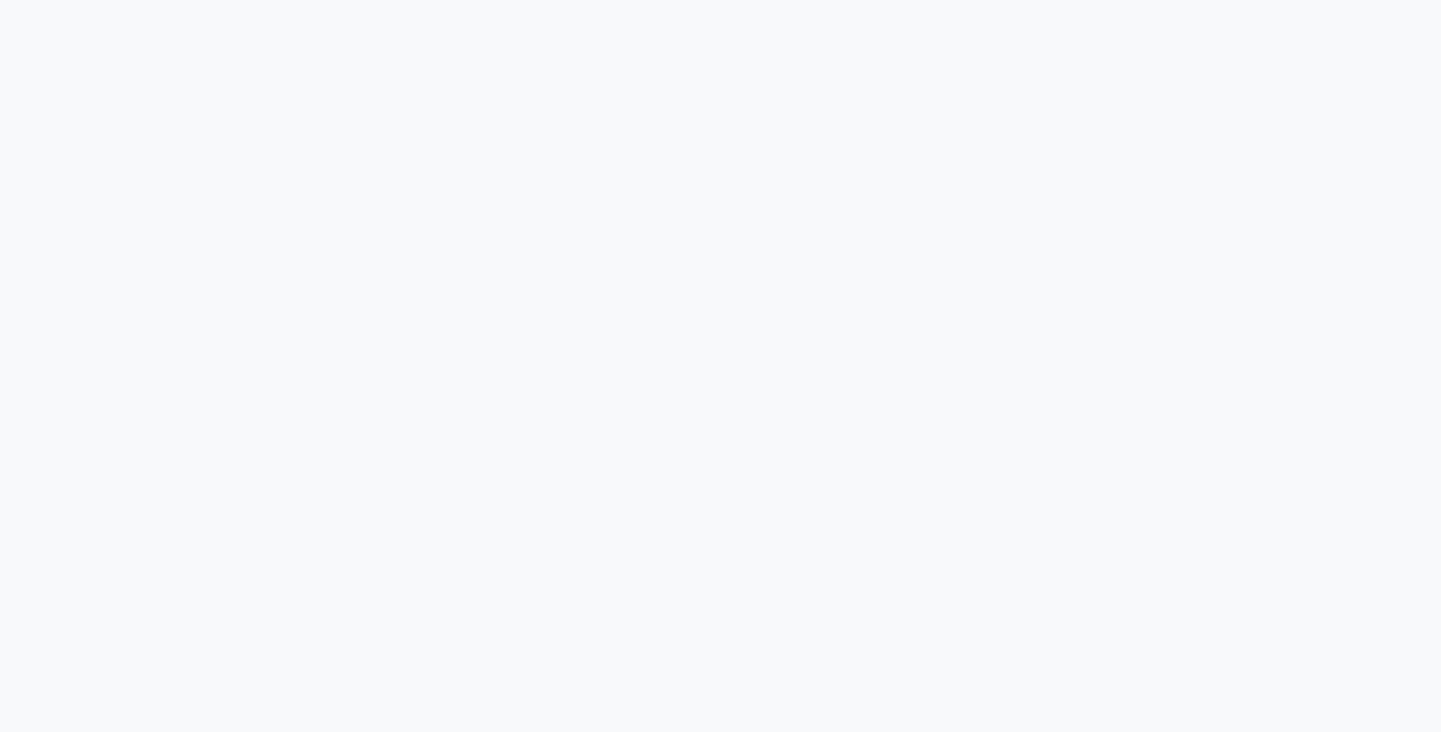 scroll, scrollTop: 0, scrollLeft: 0, axis: both 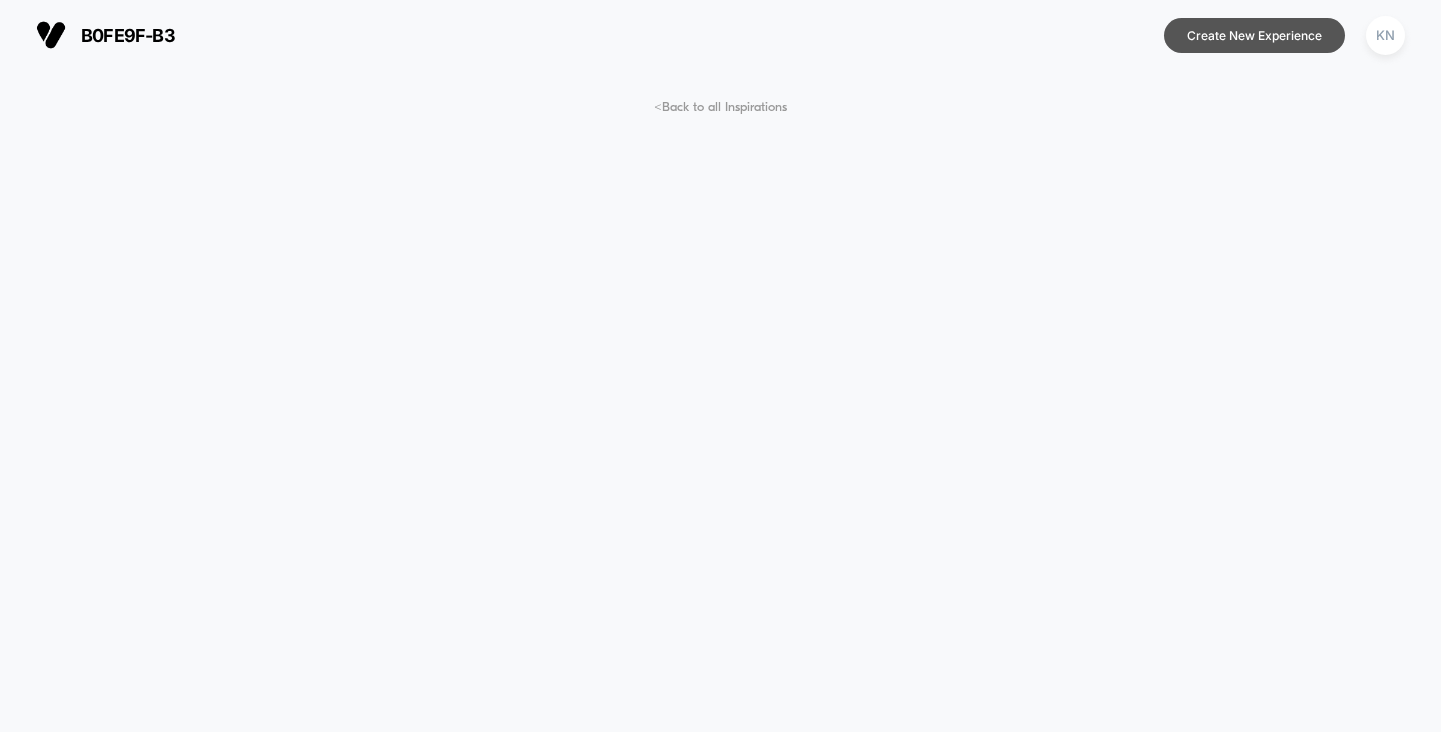 click on "Create New Experience" at bounding box center (1254, 35) 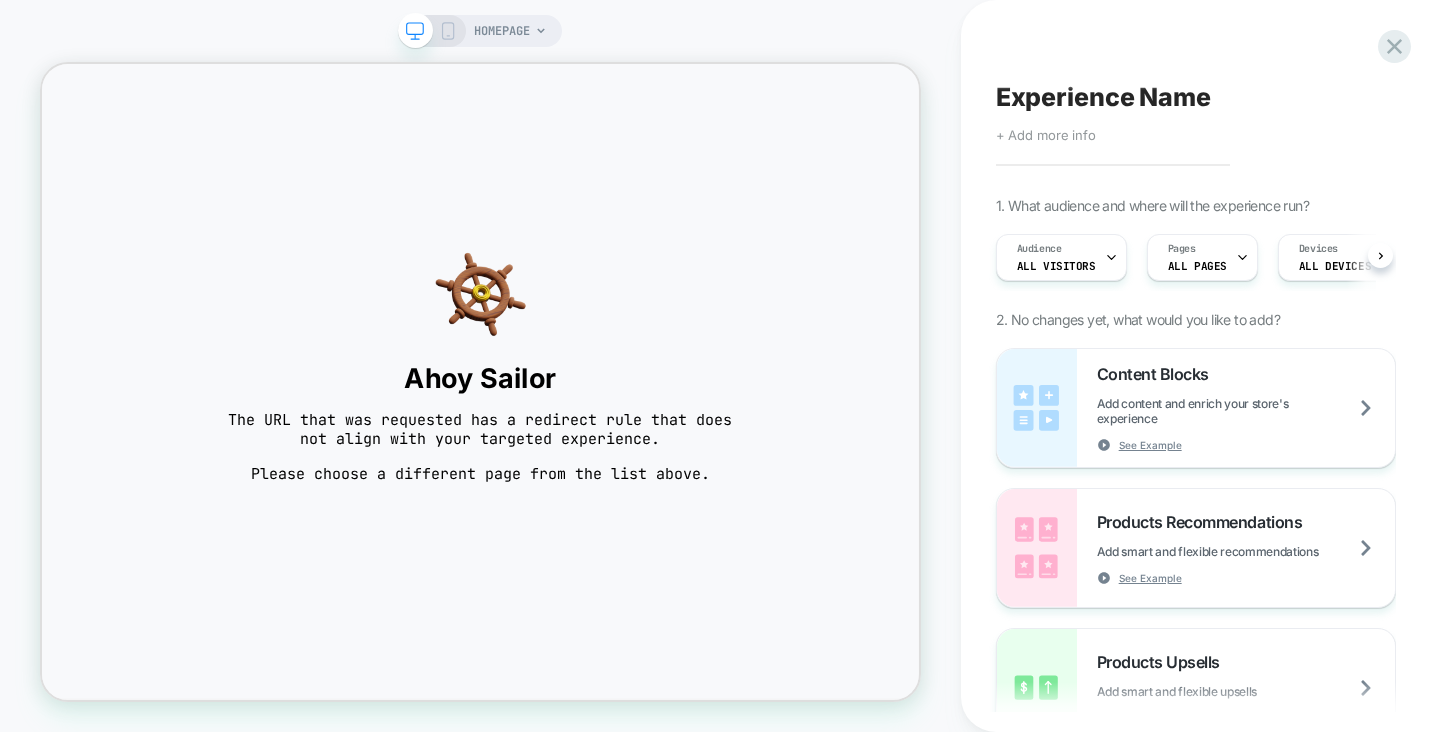 scroll, scrollTop: 0, scrollLeft: 0, axis: both 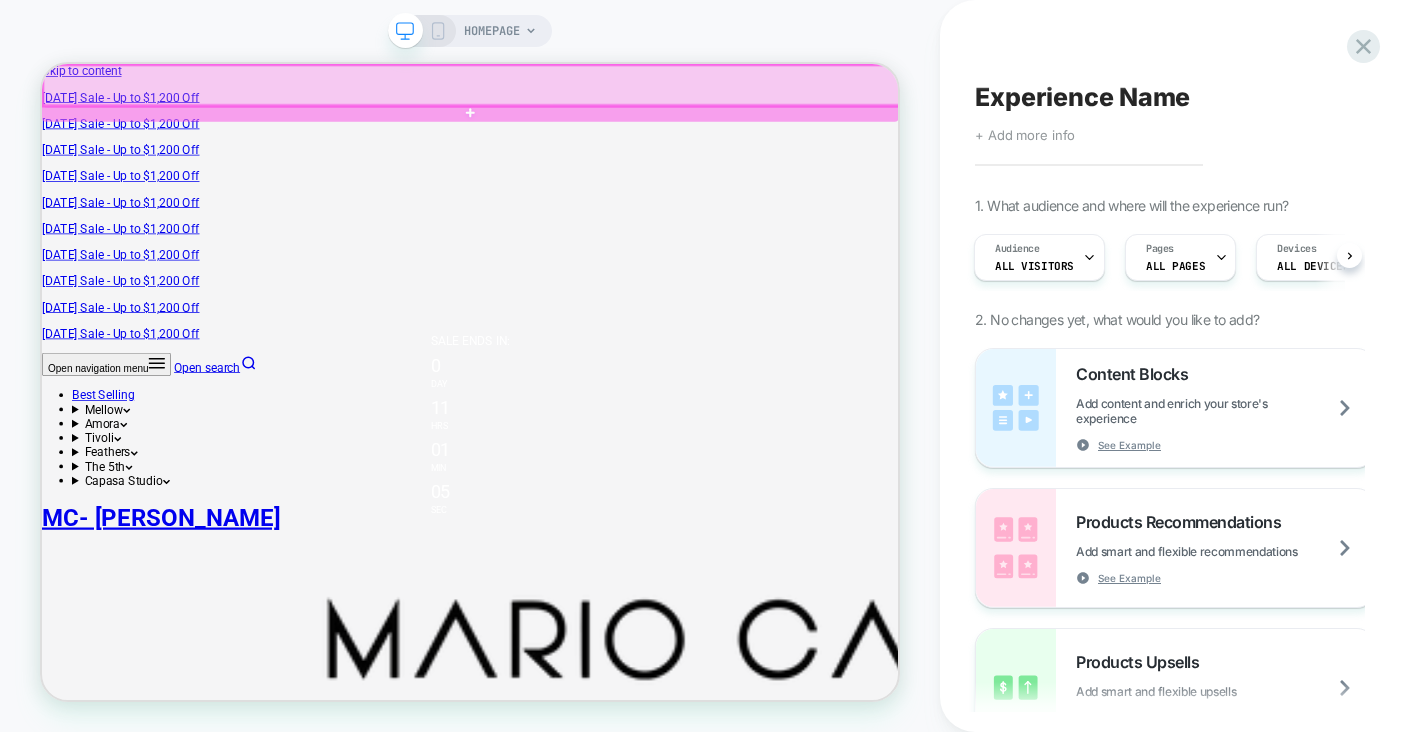 click on "Skip to content
4th of July Sale - Up to $1,200 Off
4th of July Sale - Up to $1,200 Off
4th of July Sale - Up to $1,200 Off
4th of July Sale - Up to $1,200 Off
4th of July Sale - Up to $1,200 Off
4th of July Sale - Up to $1,200 Off
4th of July Sale - Up to $1,200 Off
4th of July Sale - Up to $1,200 Off
4th of July Sale - Up to $1,200 Off
4th of July Sale - Up to $1,200 Off
Open navigation menu
Open search
Best Selling
Mellow
Sectionals & Sofas
Covers ." at bounding box center [613, 187555] 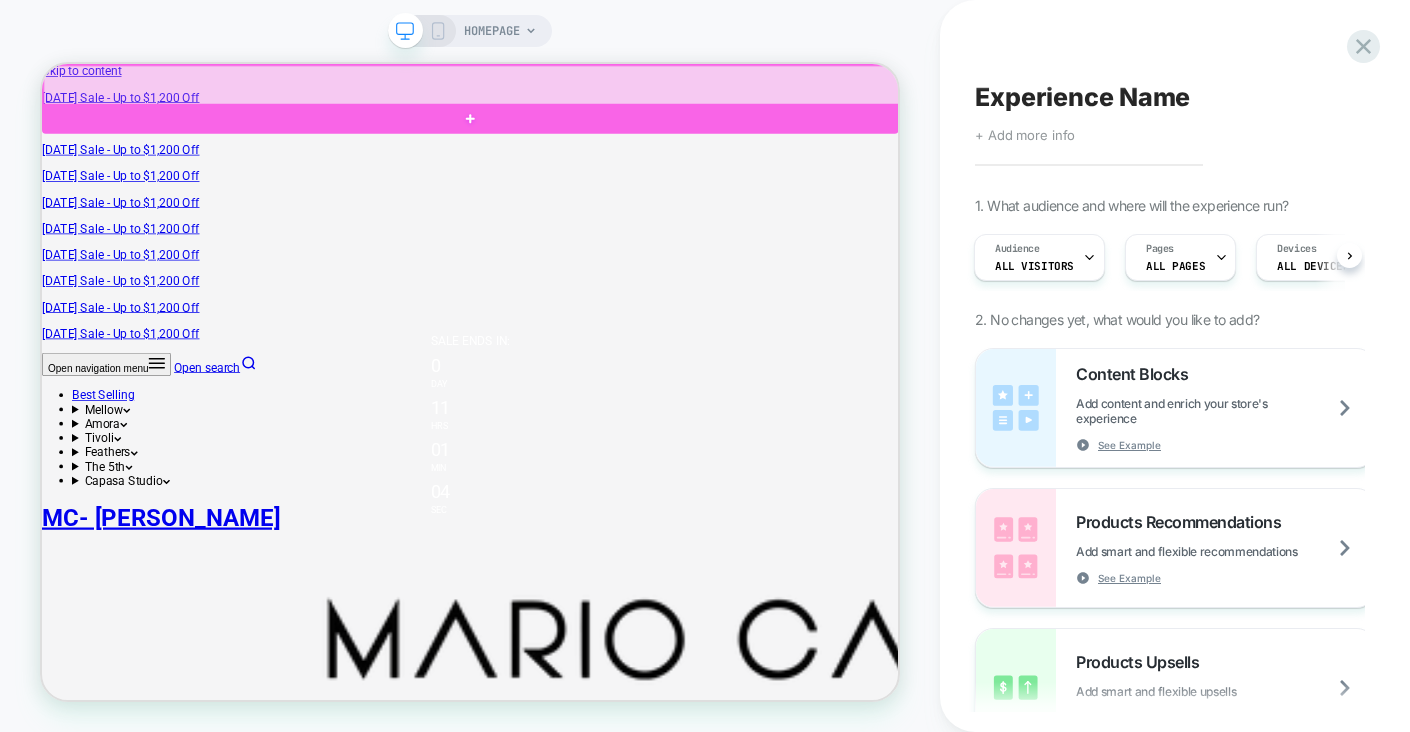 click at bounding box center (613, 137) 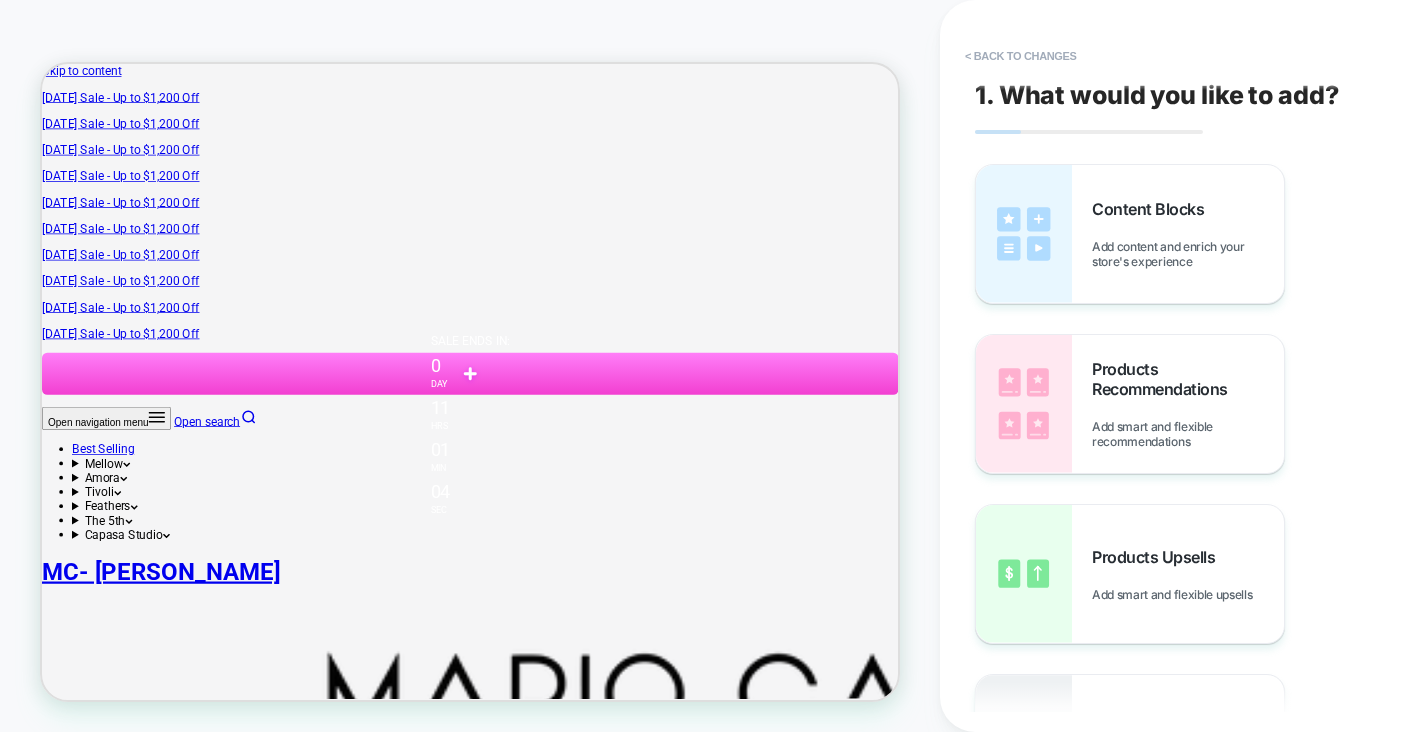 scroll, scrollTop: 0, scrollLeft: 0, axis: both 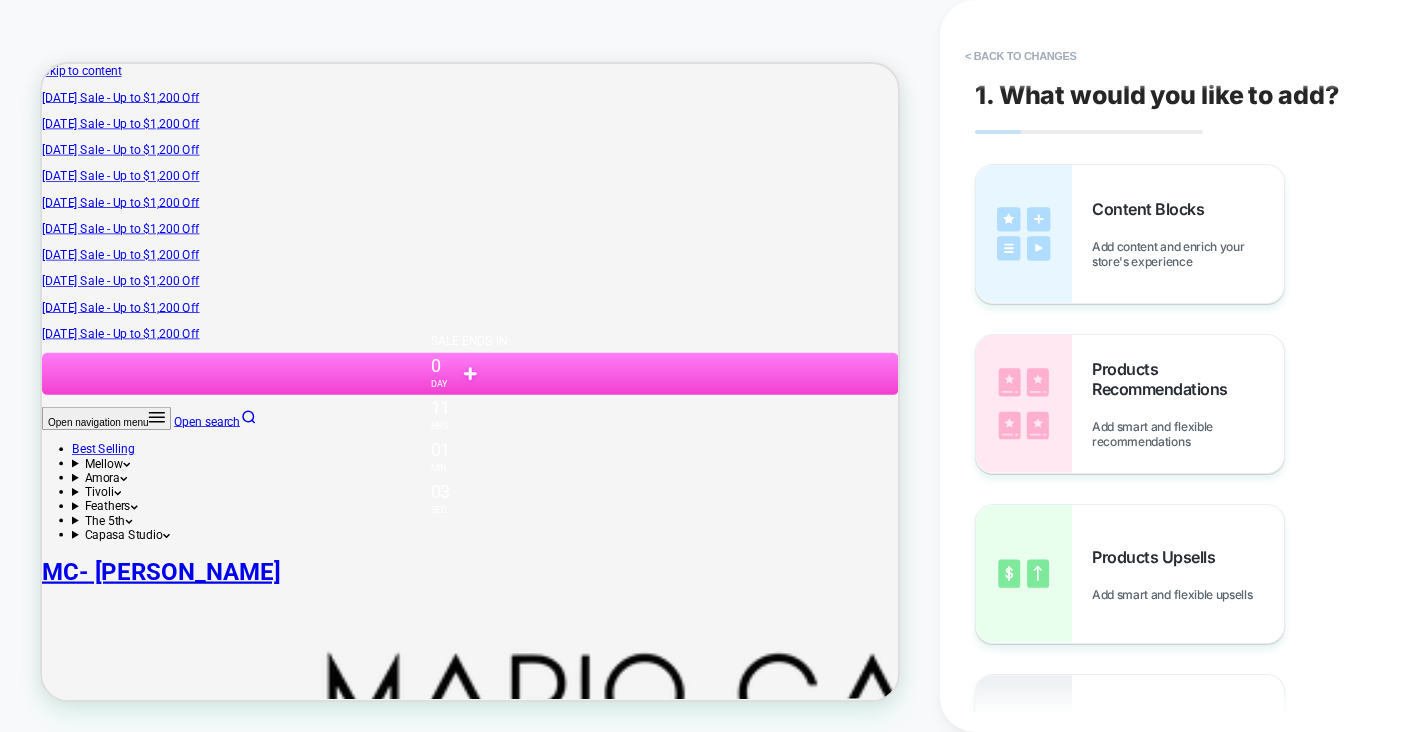 click at bounding box center (613, 477) 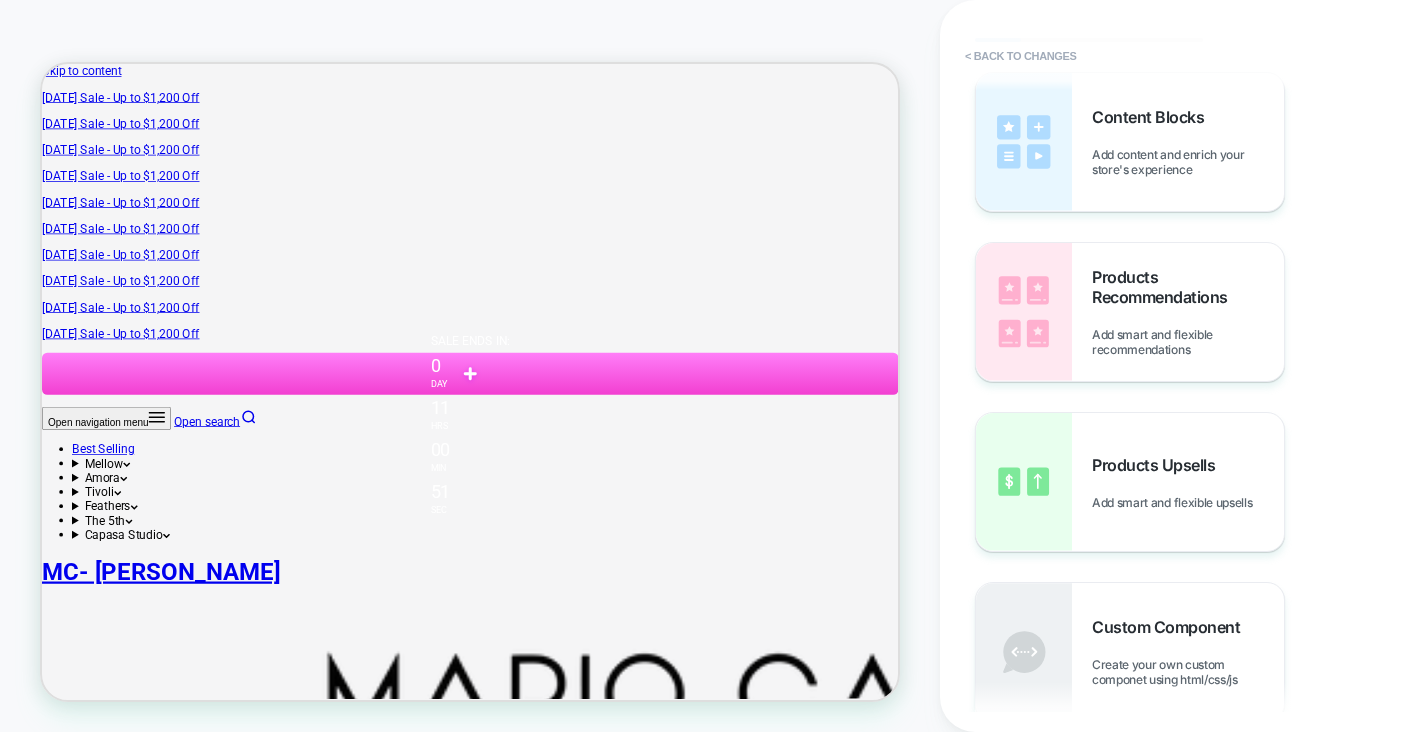 scroll, scrollTop: 0, scrollLeft: 0, axis: both 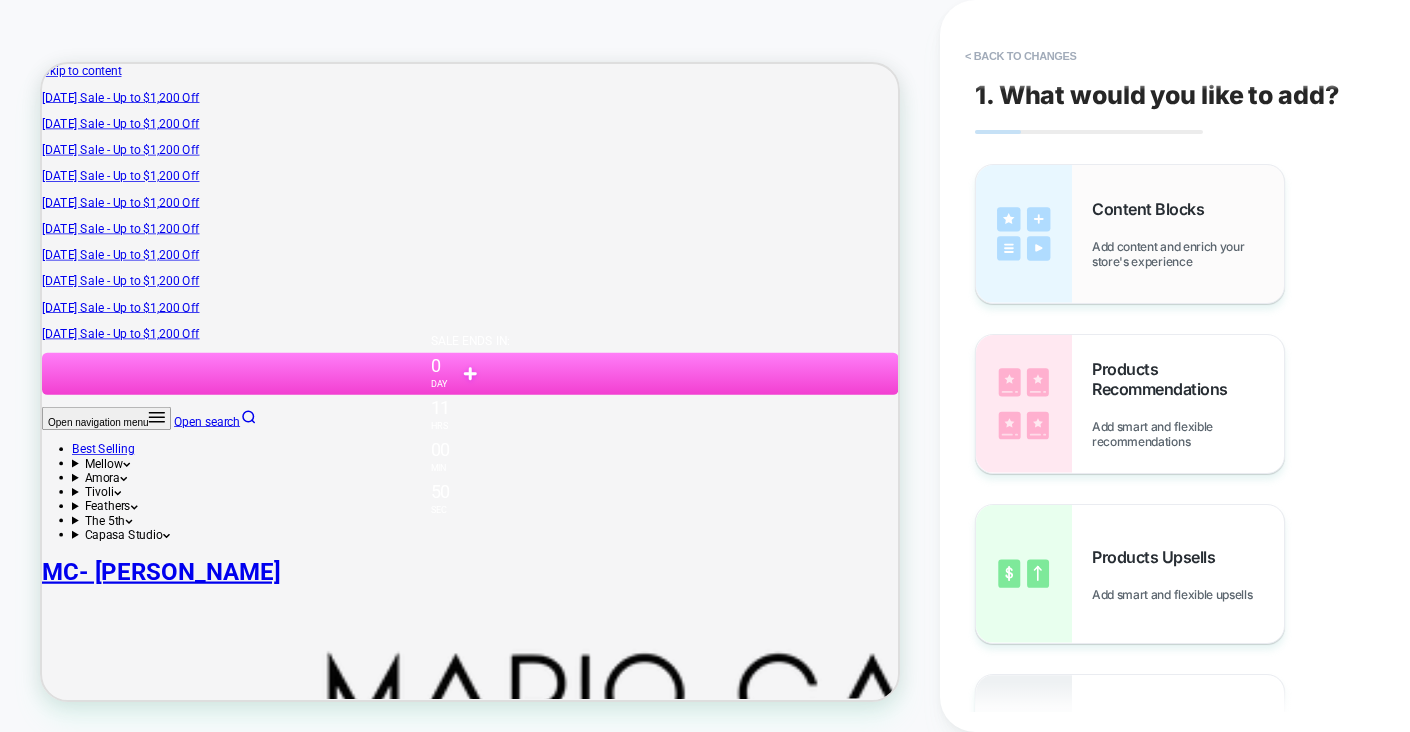 click at bounding box center (1024, 234) 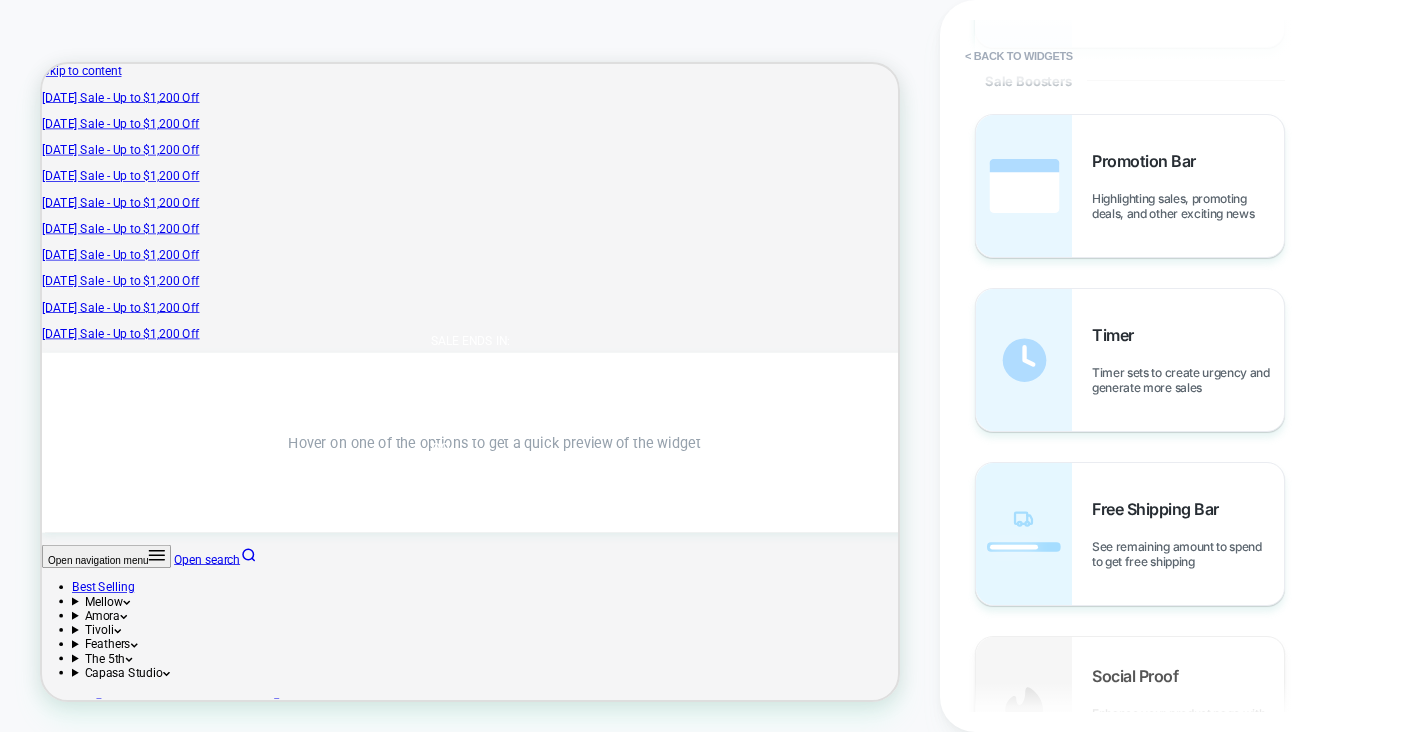 scroll, scrollTop: 1731, scrollLeft: 0, axis: vertical 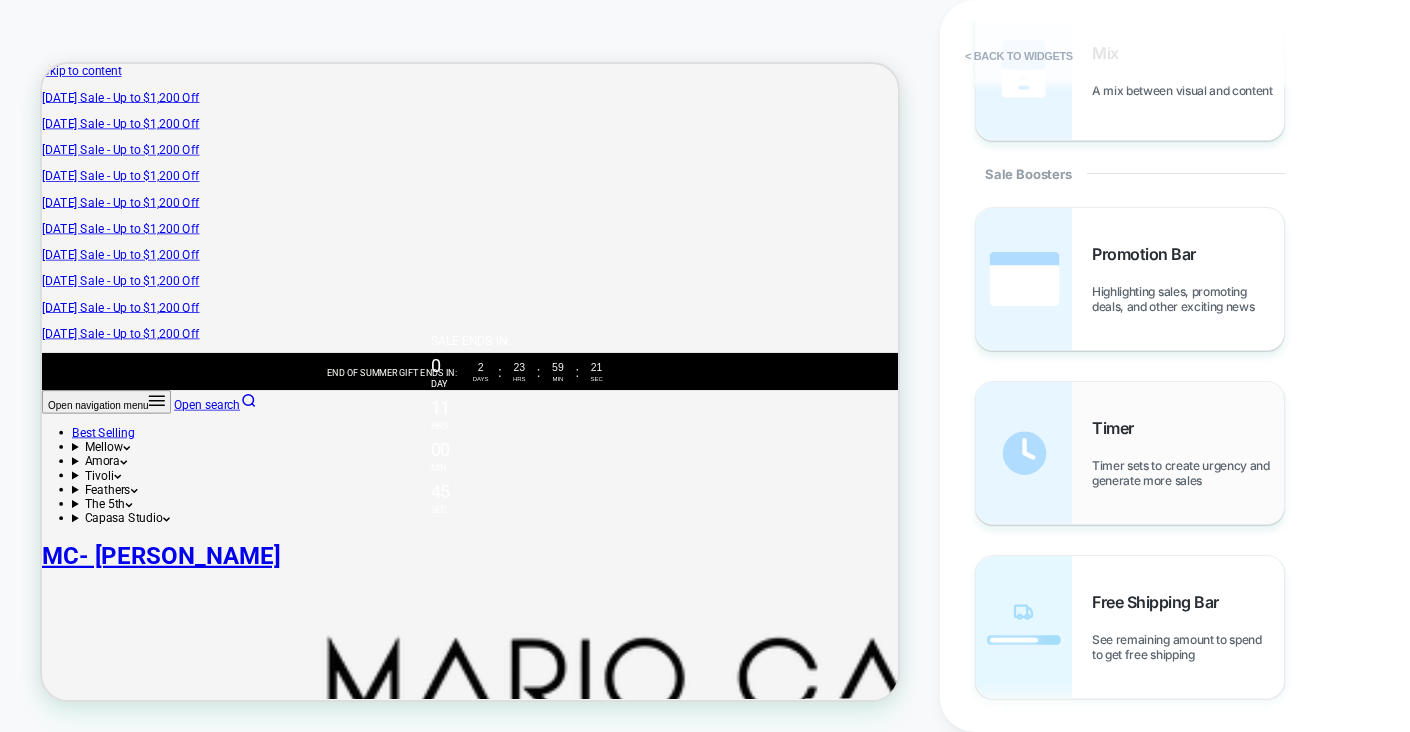 click at bounding box center [1024, 453] 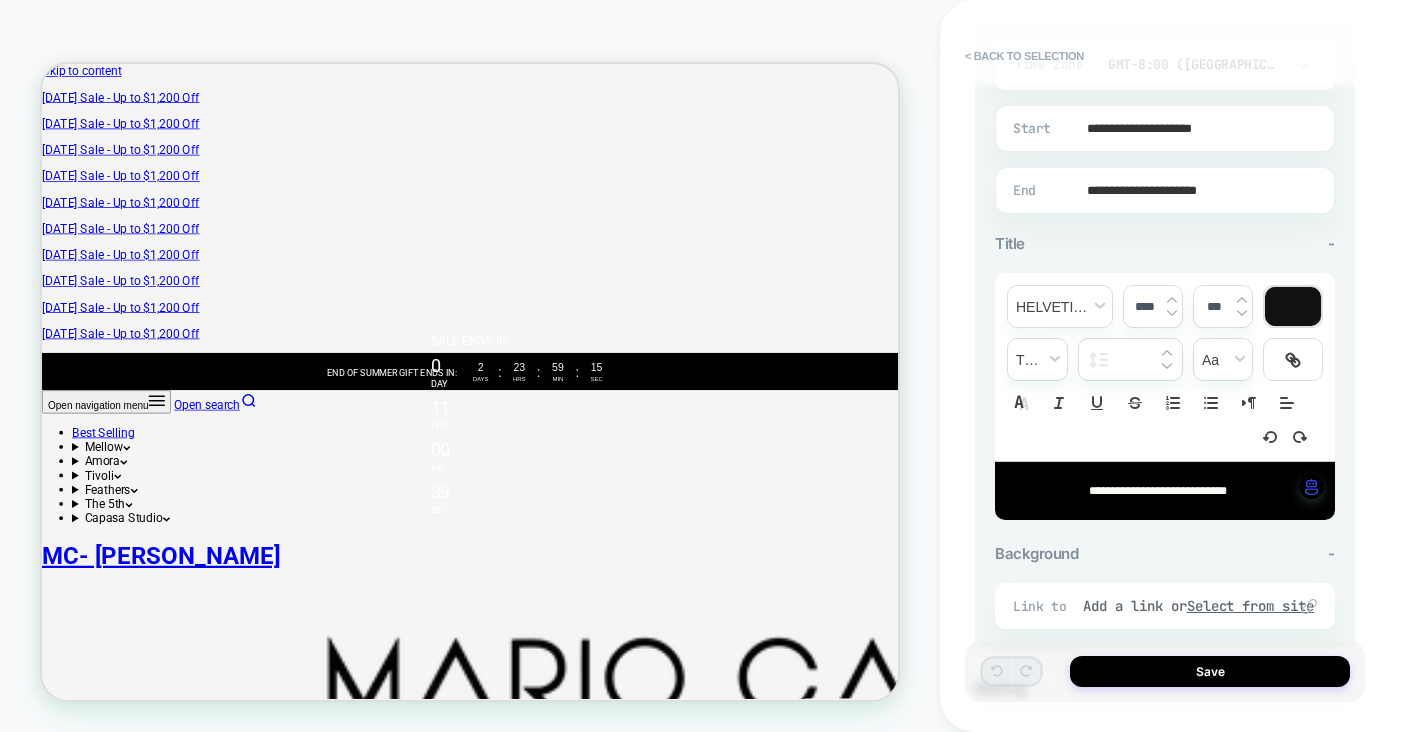scroll, scrollTop: 705, scrollLeft: 0, axis: vertical 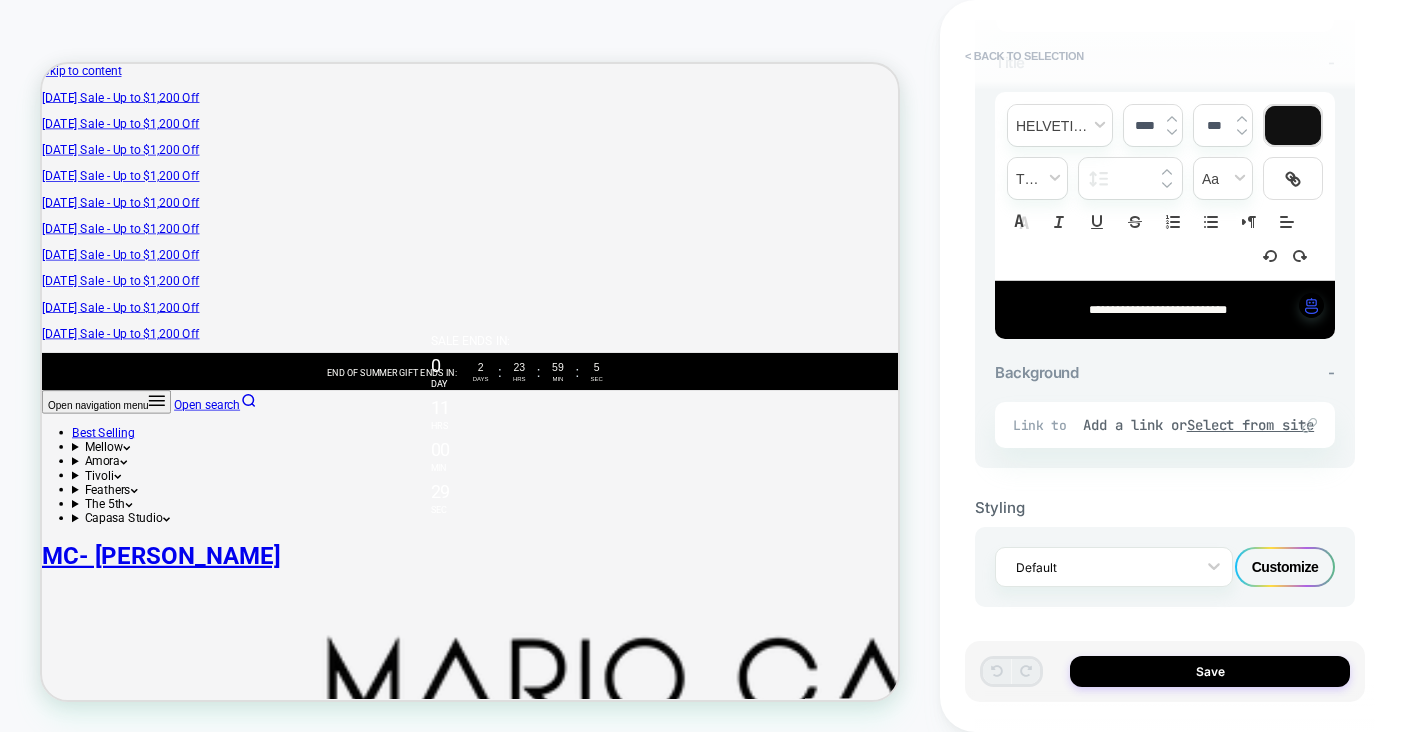 click on "< Back to selection" at bounding box center [1024, 56] 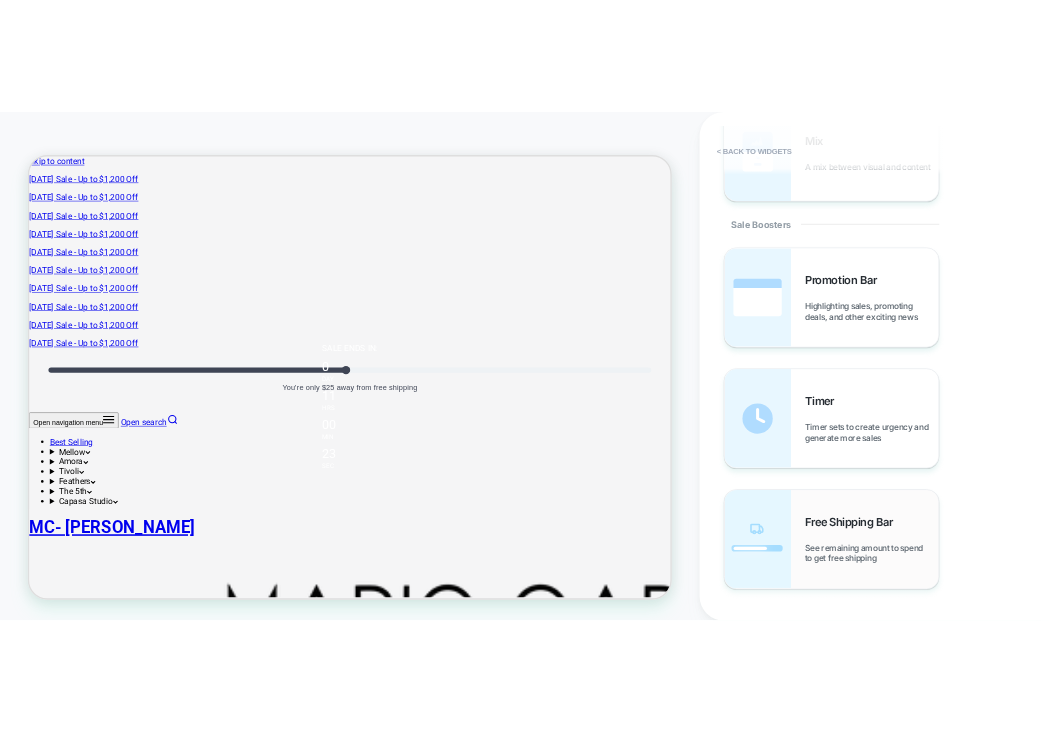 scroll, scrollTop: 1728, scrollLeft: 0, axis: vertical 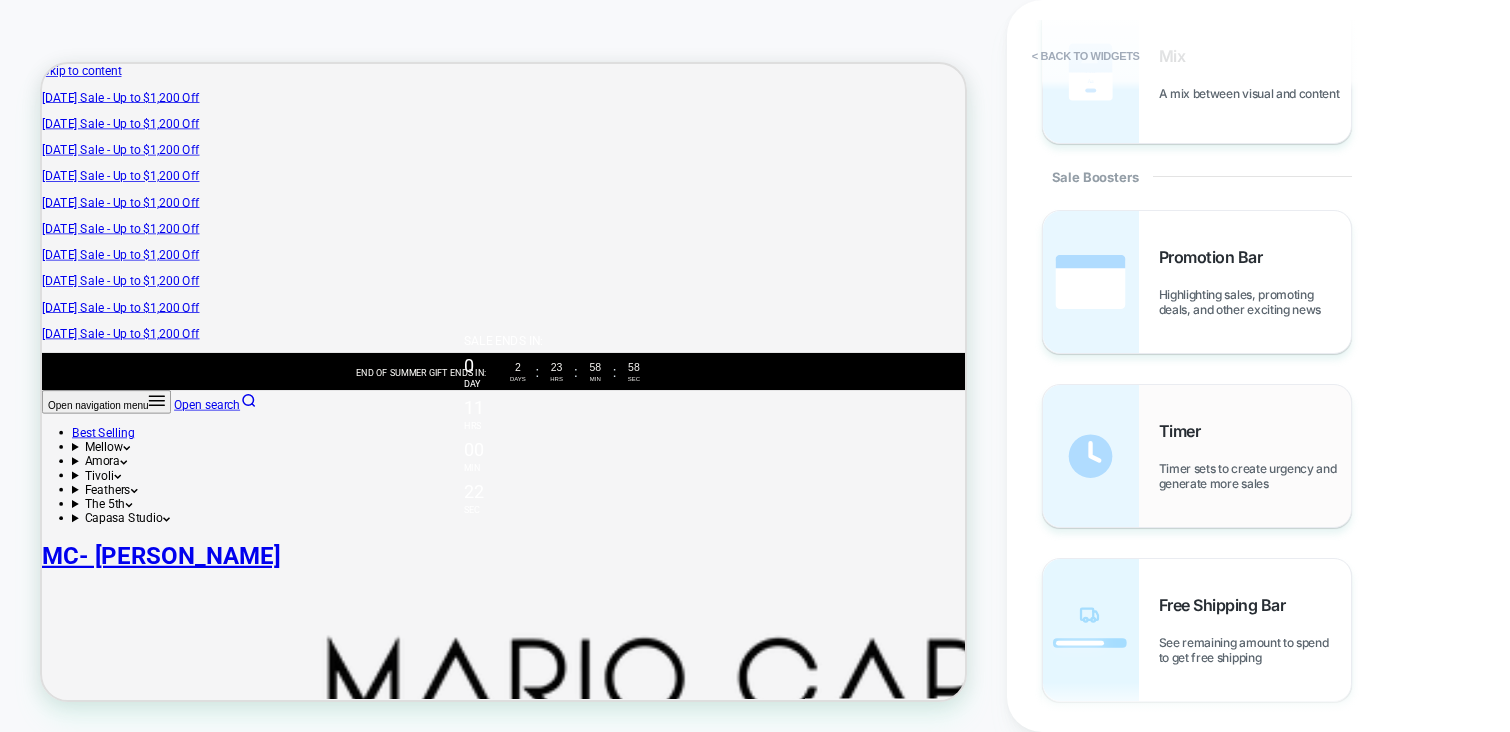 click at bounding box center (1091, 456) 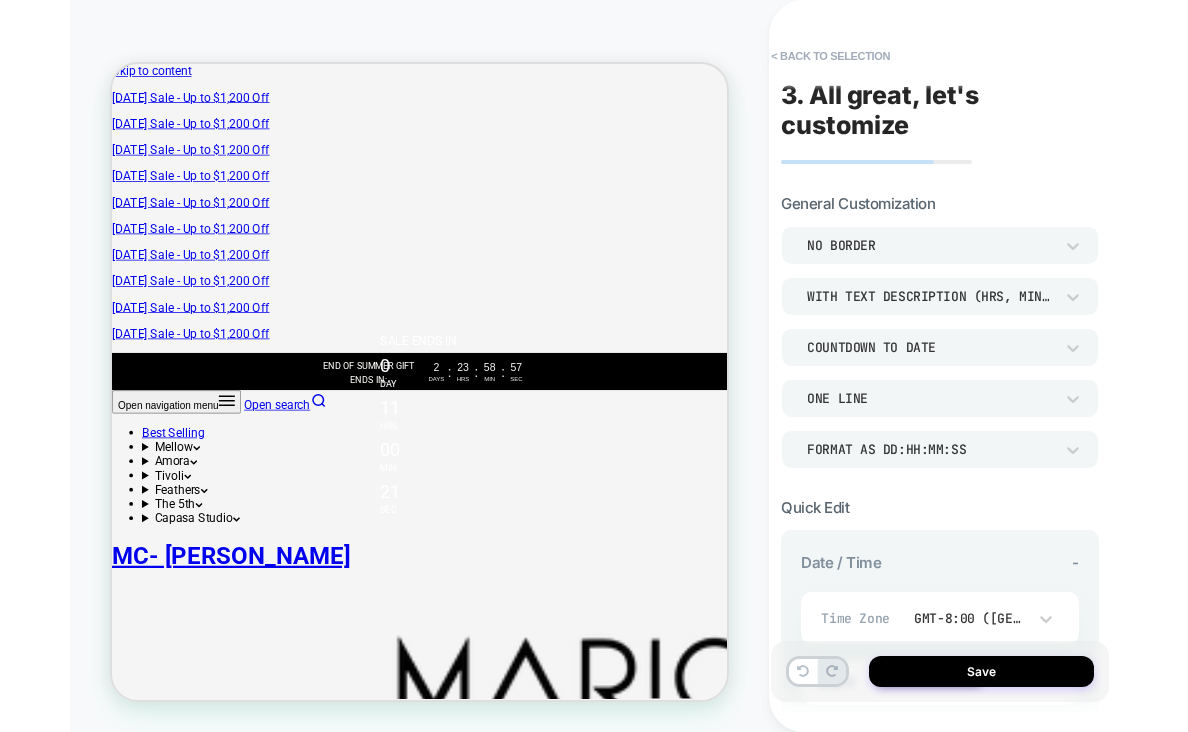 scroll, scrollTop: 0, scrollLeft: 0, axis: both 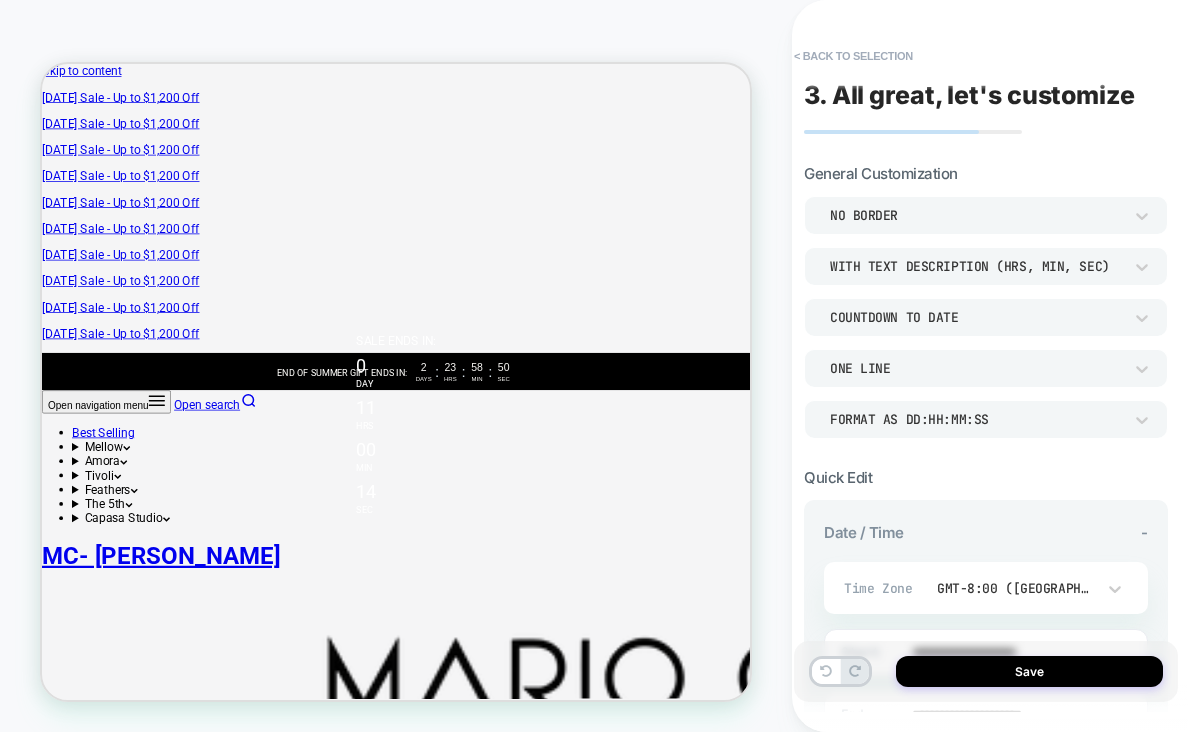 click on "WITH TEXT DESCRIPTION (HRS, MIN, SEC)" at bounding box center (976, 266) 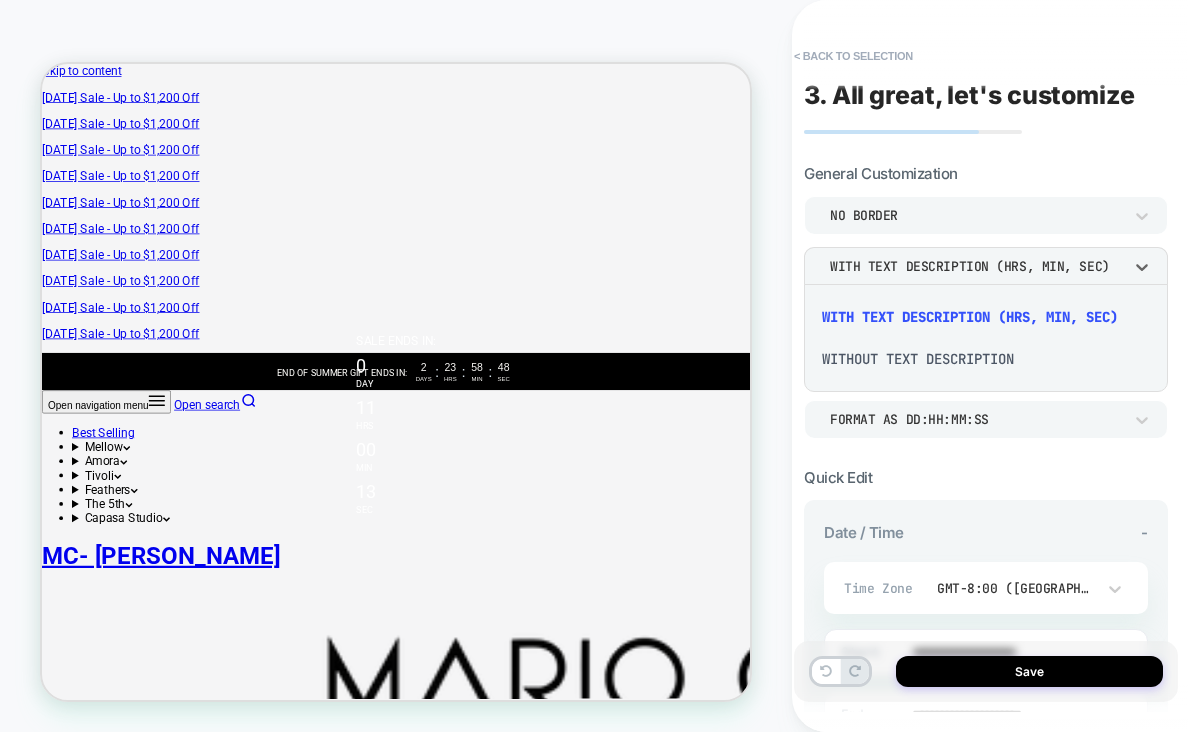 click on "WITH TEXT DESCRIPTION (HRS, MIN, SEC)" at bounding box center [986, 317] 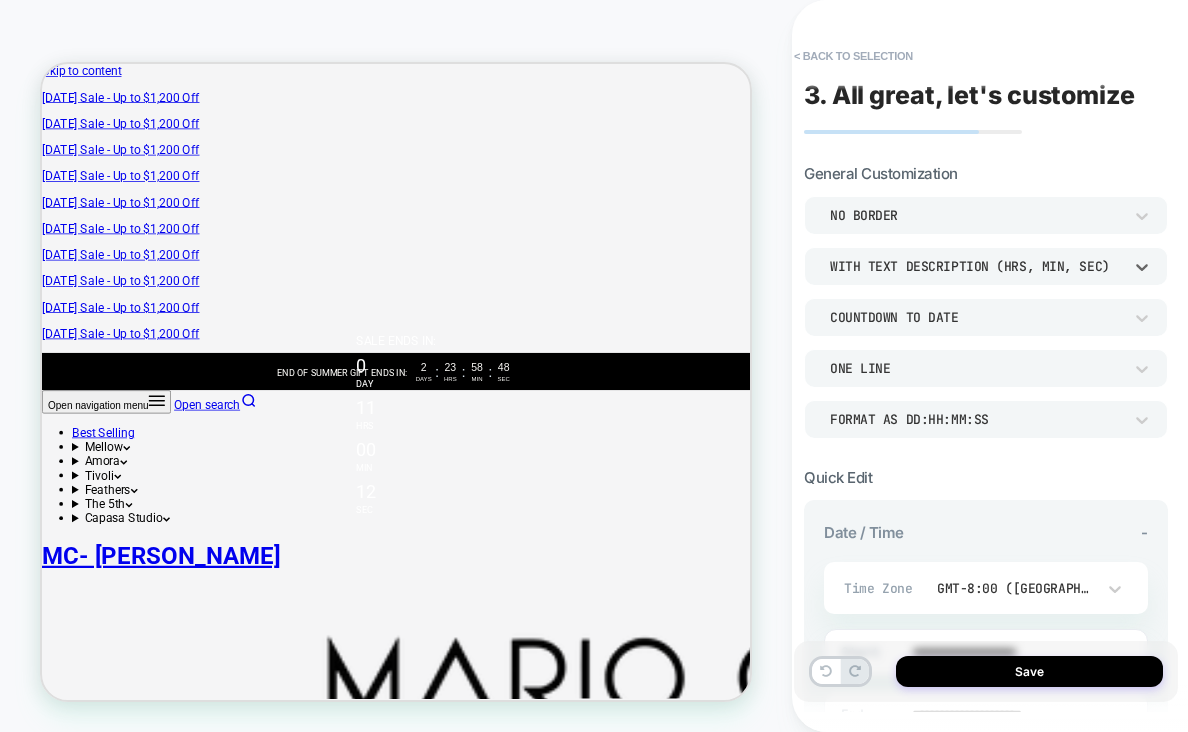 click on "COUNTDOWN TO DATE" at bounding box center [976, 317] 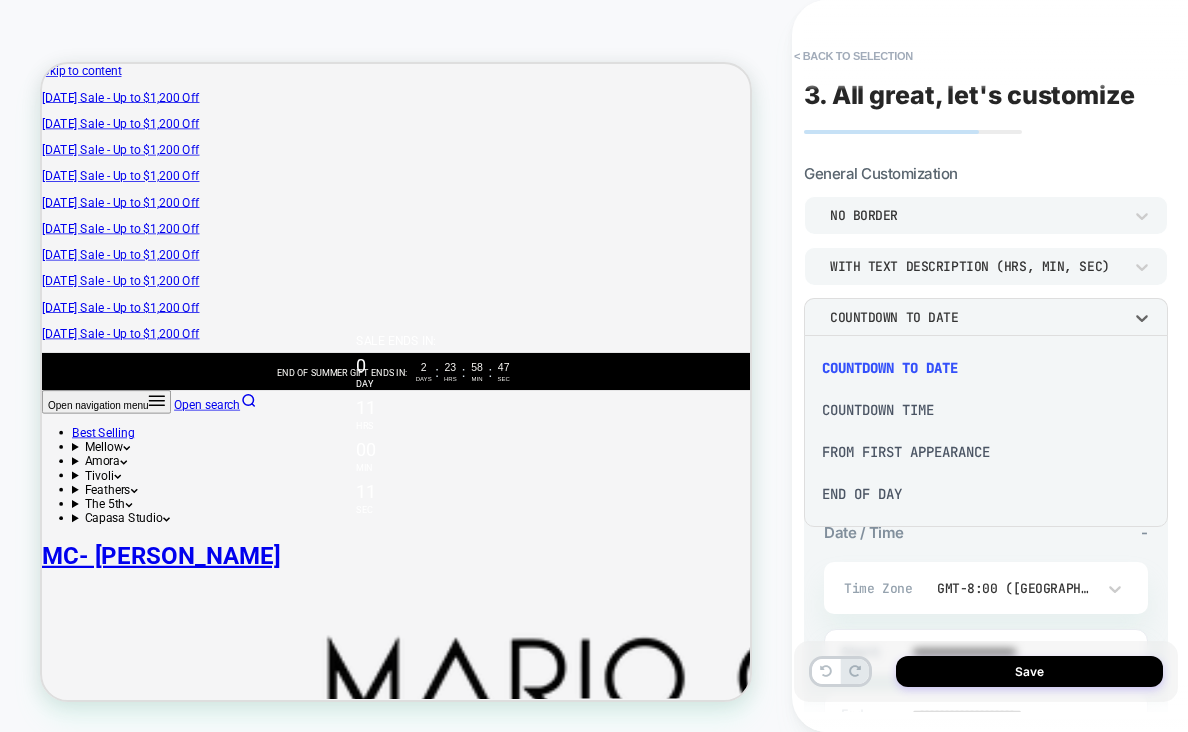 click at bounding box center (594, 366) 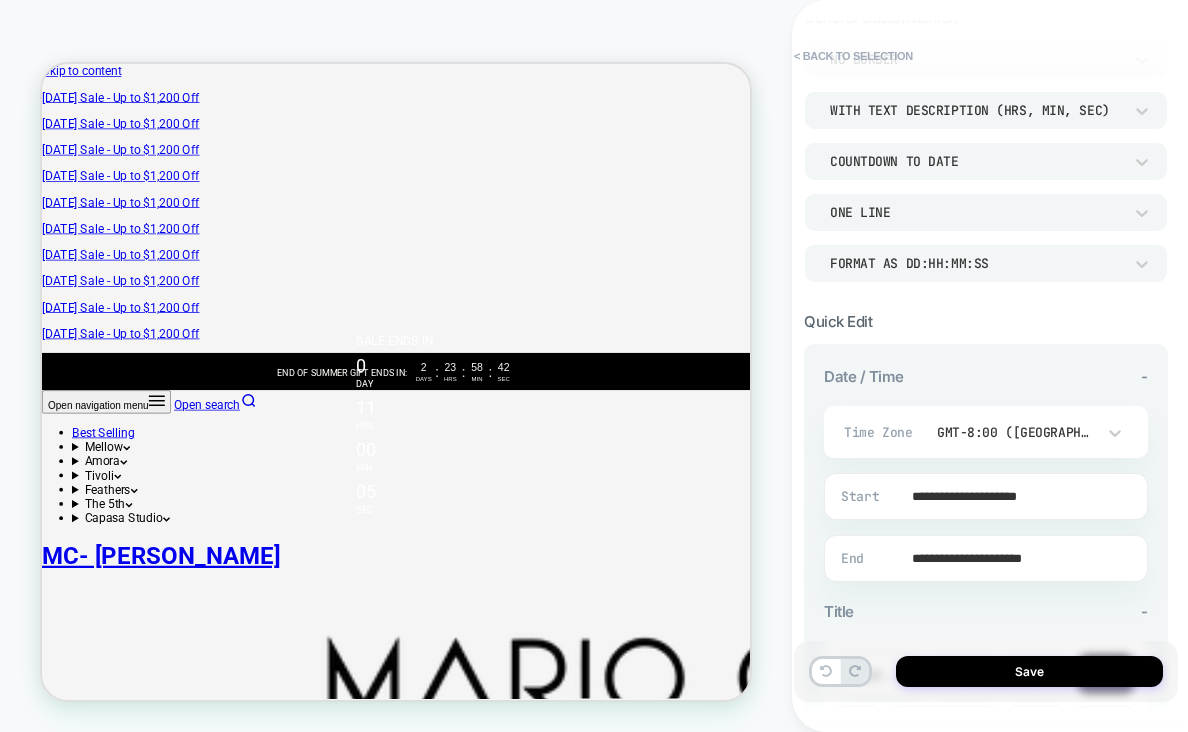 scroll, scrollTop: 187, scrollLeft: 0, axis: vertical 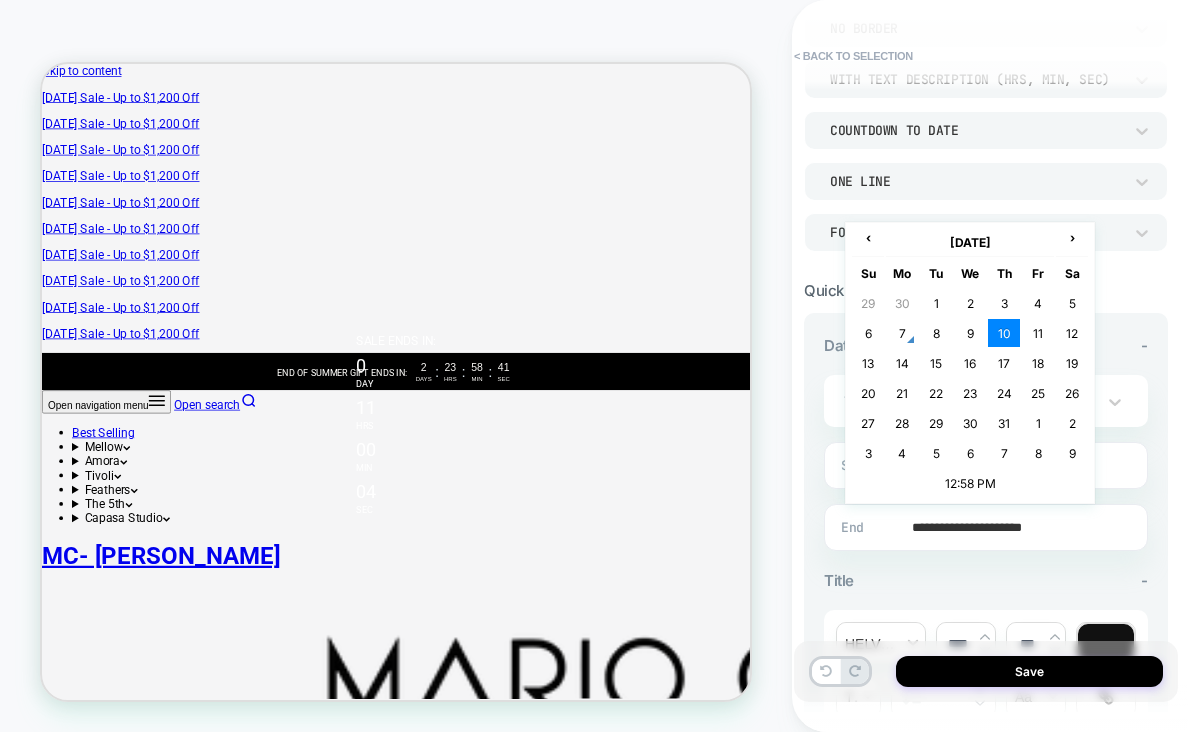click on "**********" at bounding box center [982, 527] 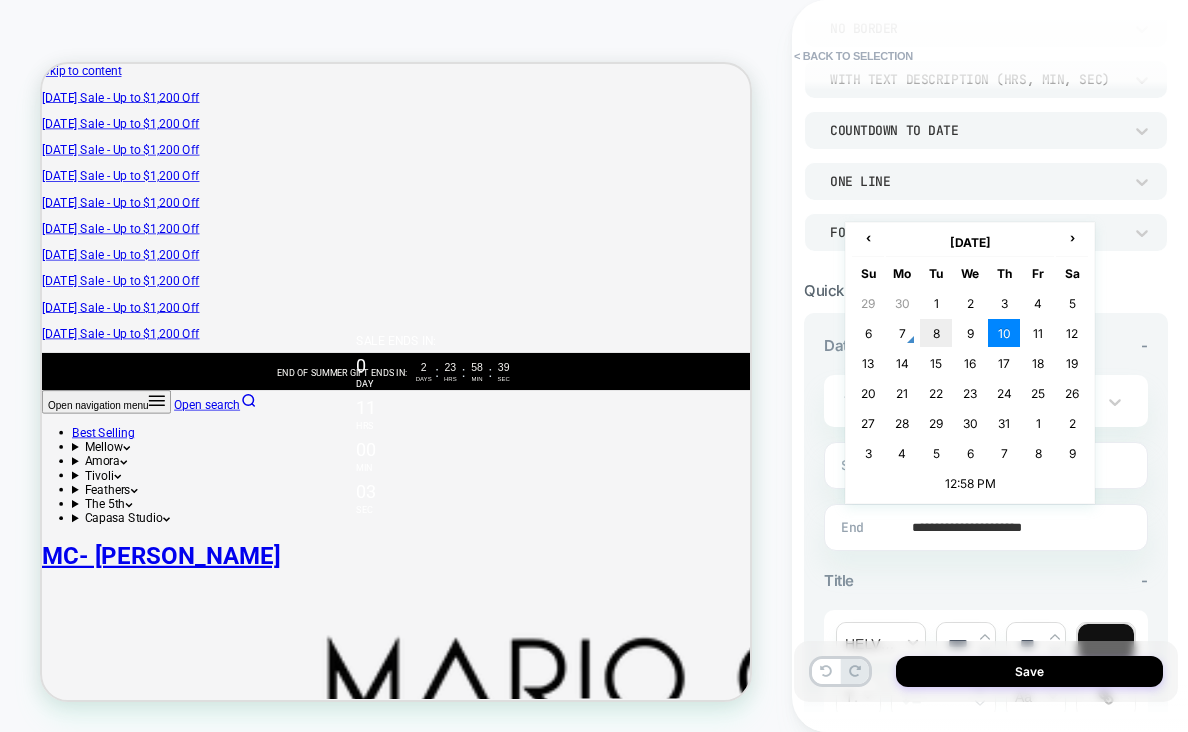 click on "8" at bounding box center (936, 333) 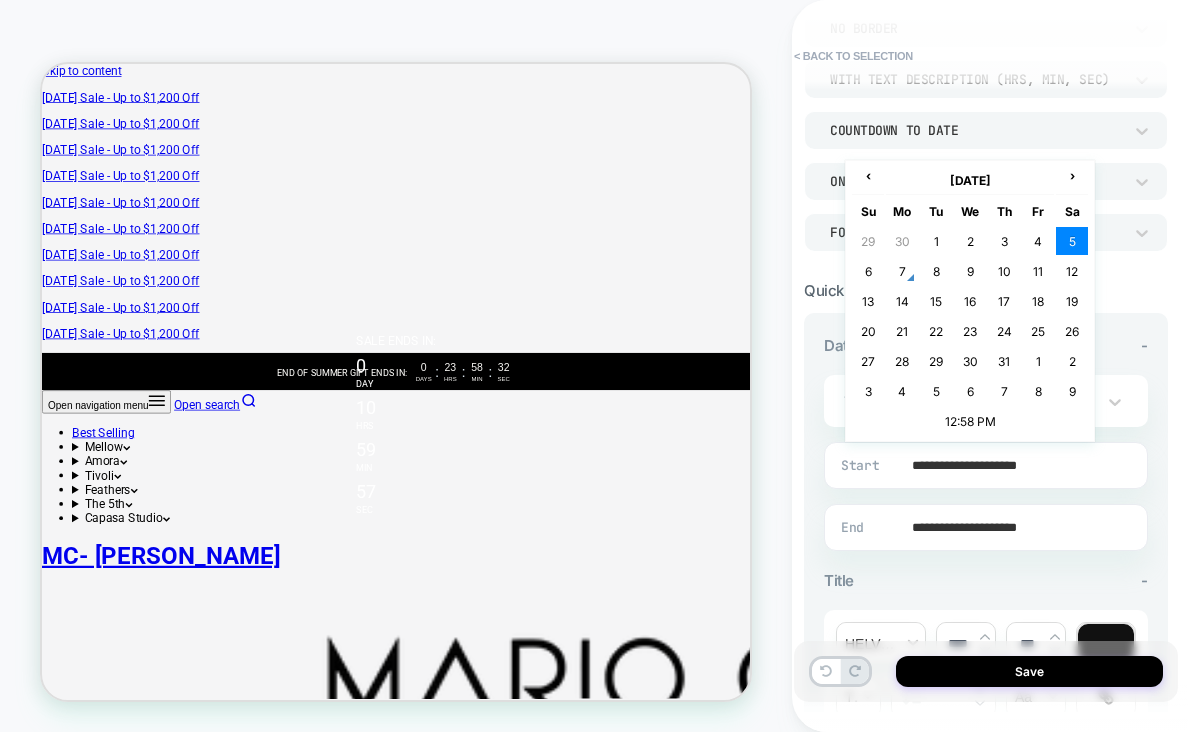 click on "**********" at bounding box center (982, 465) 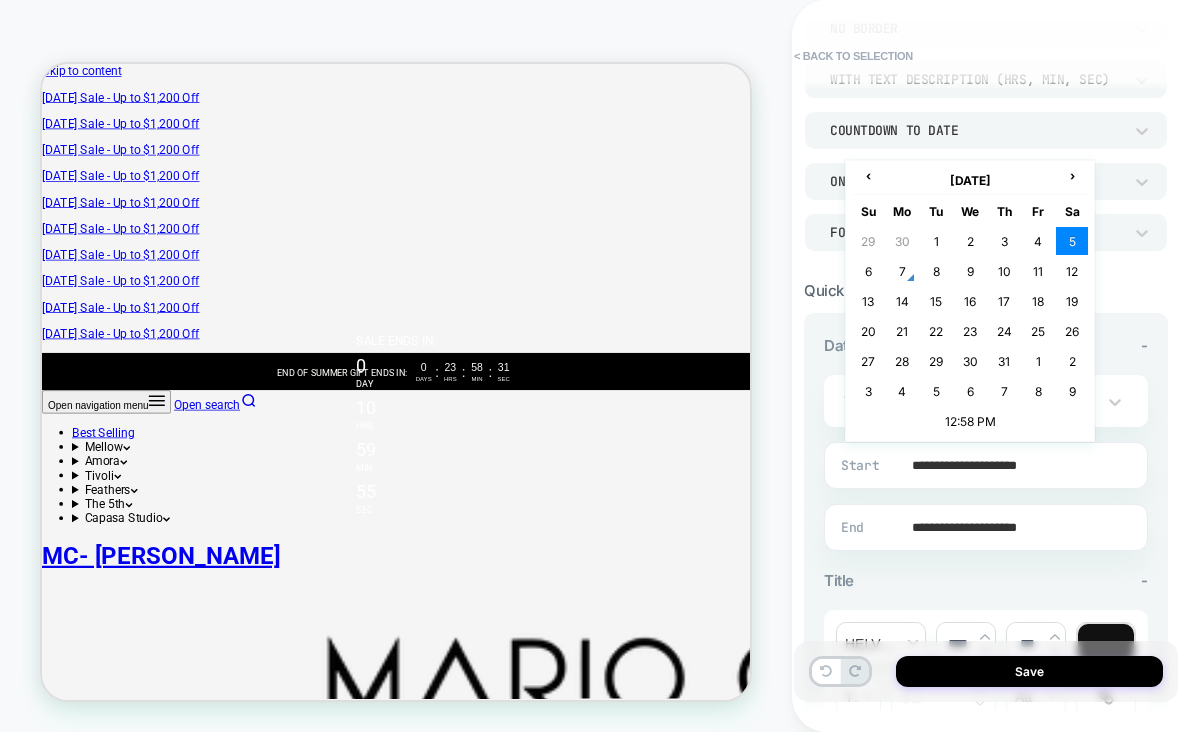 click on "**********" at bounding box center [982, 527] 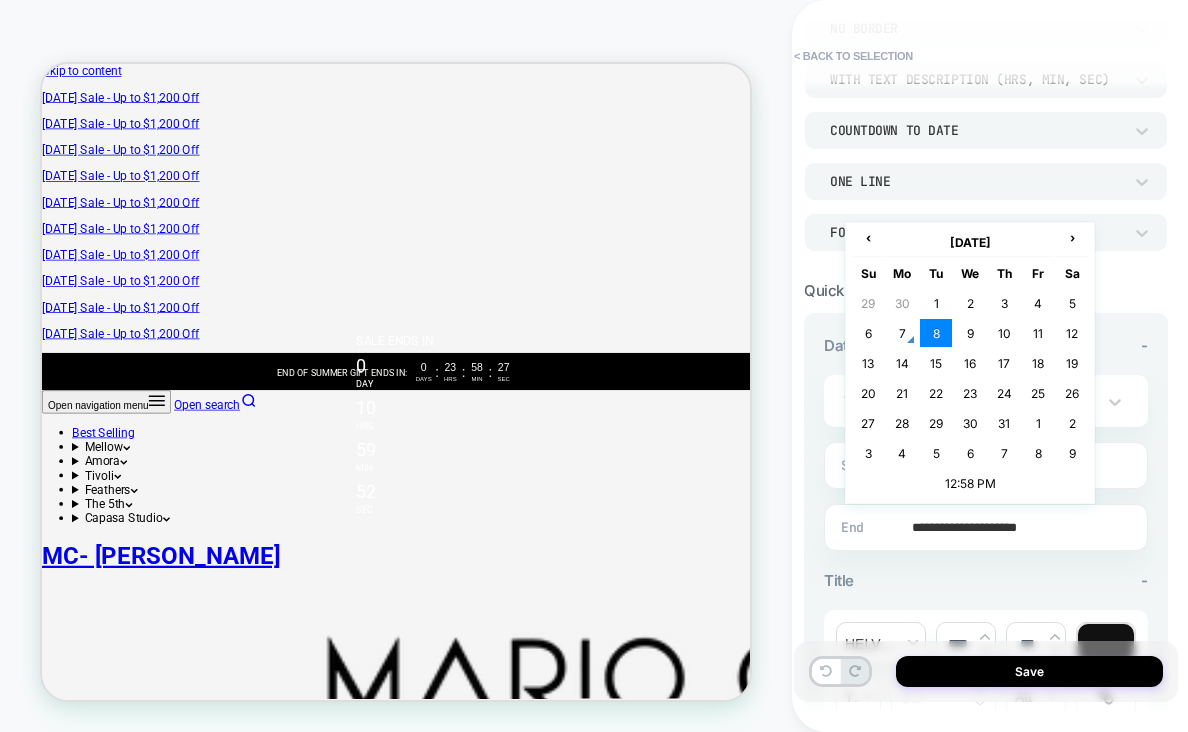 click on "**********" at bounding box center [982, 527] 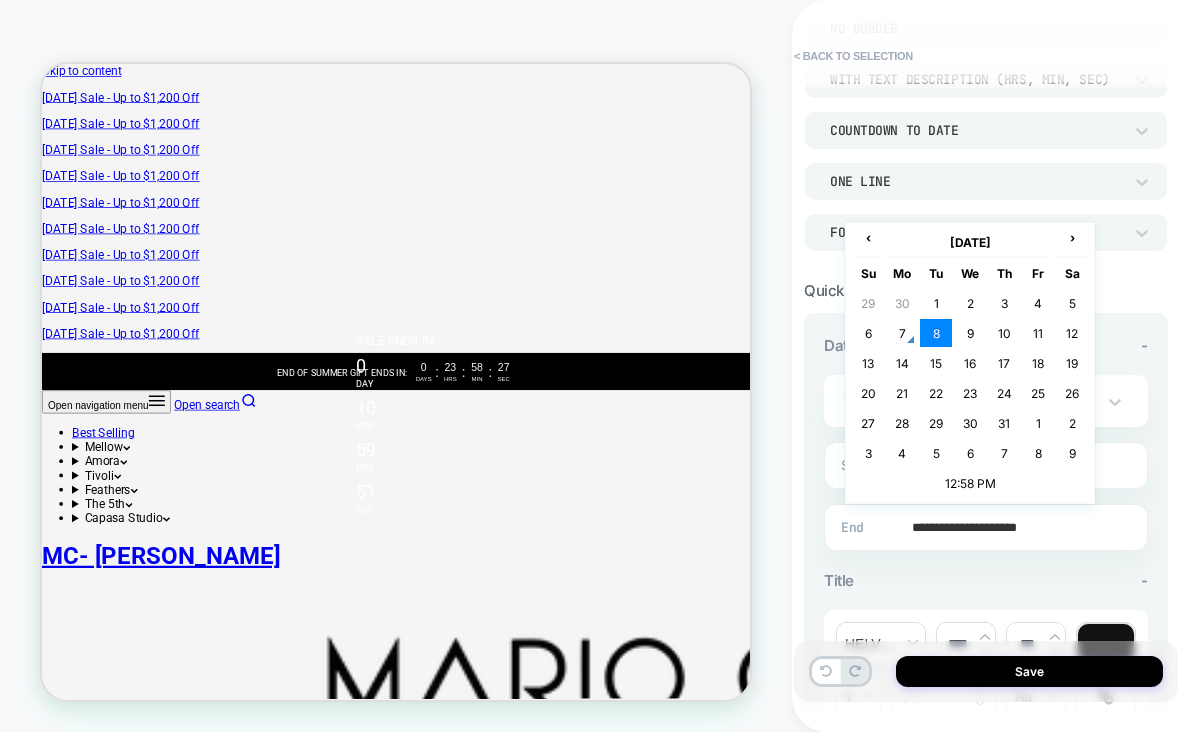 click on "**********" at bounding box center (982, 527) 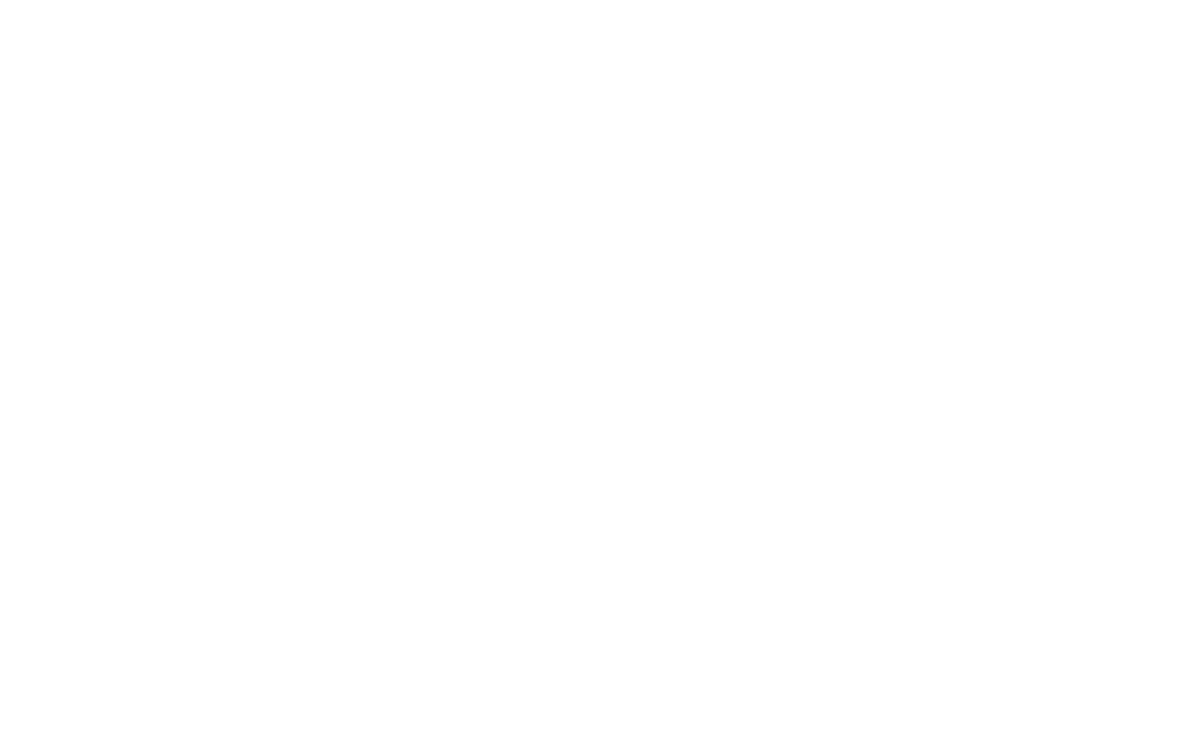 scroll, scrollTop: 0, scrollLeft: 0, axis: both 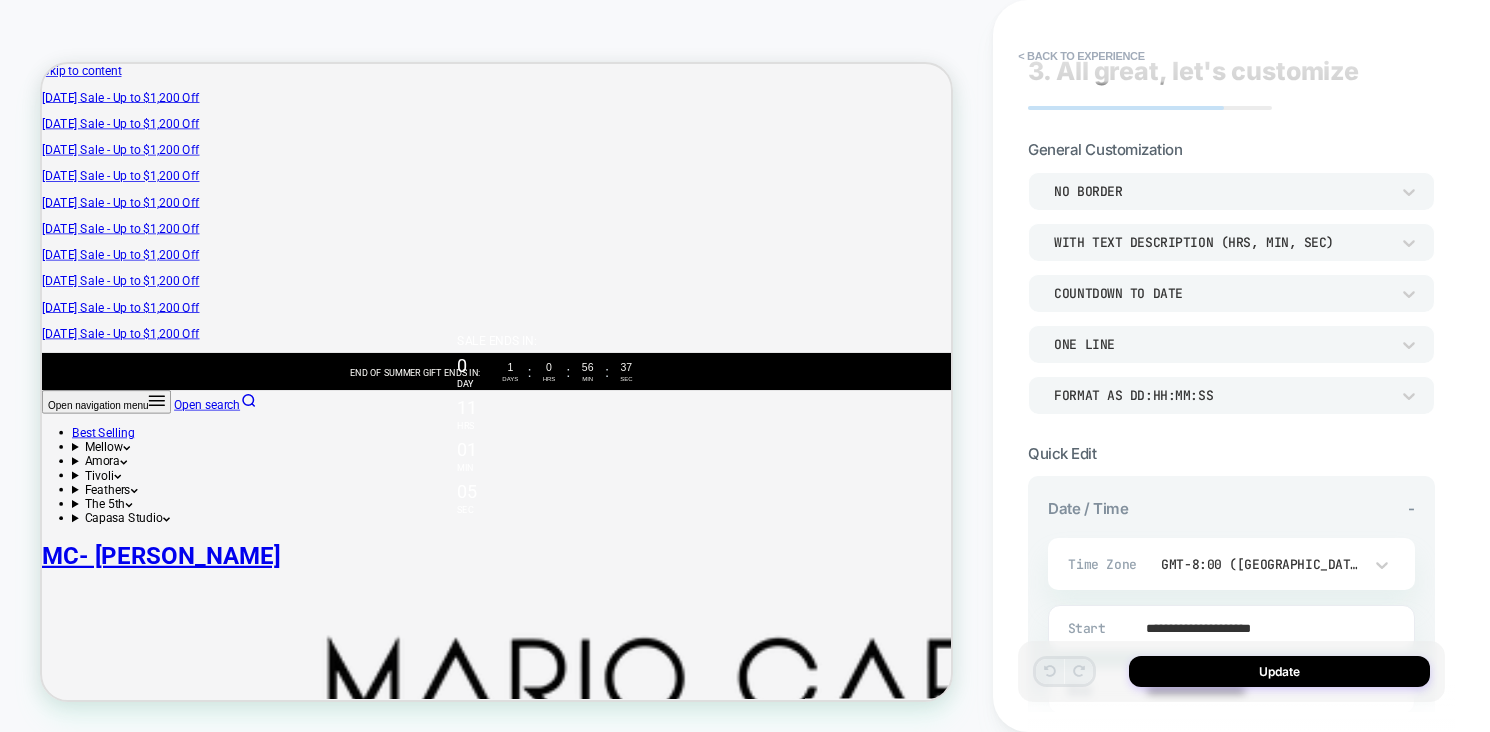 click on "COUNTDOWN TO DATE" at bounding box center [1221, 293] 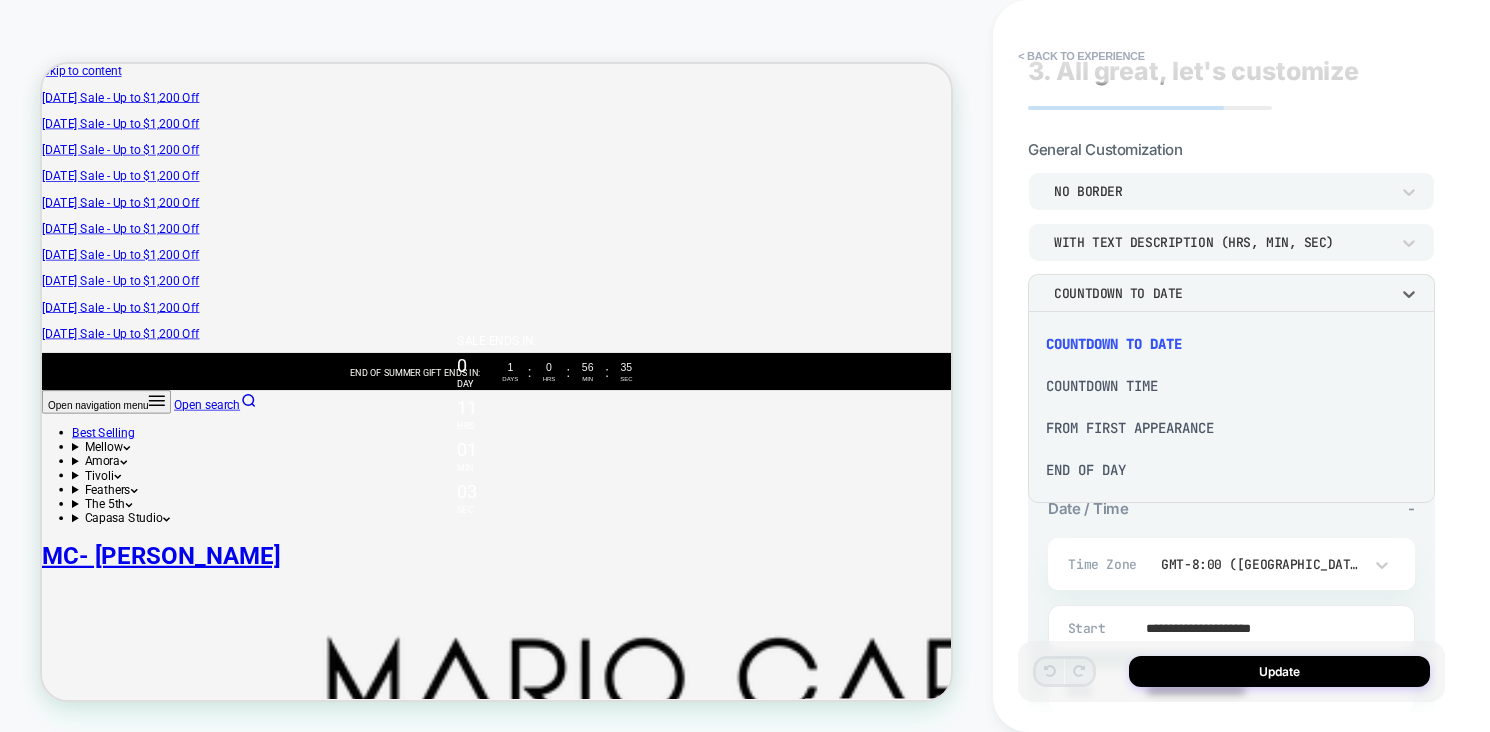 click on "COUNTDOWN TIME" at bounding box center (1231, 386) 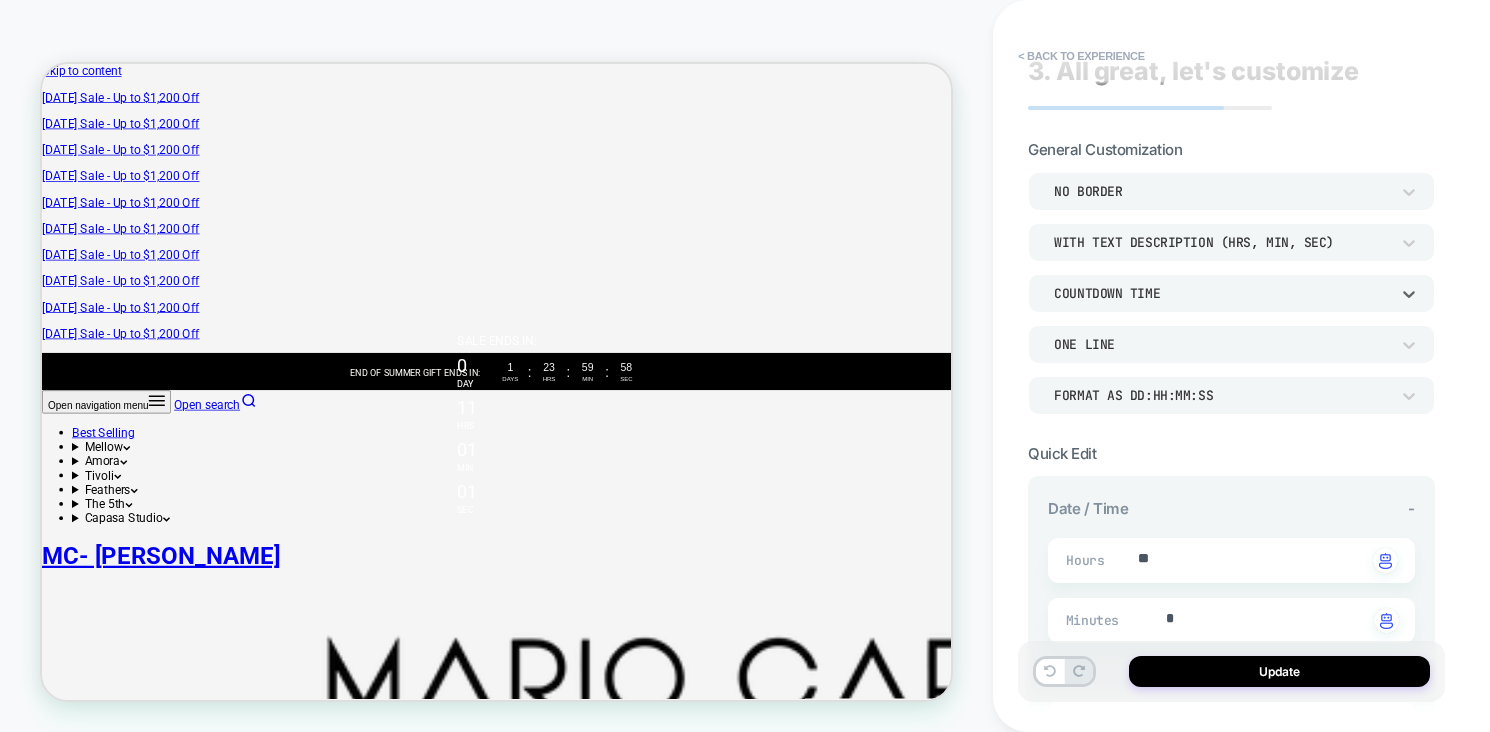 click on "COUNTDOWN TIME" at bounding box center [1221, 293] 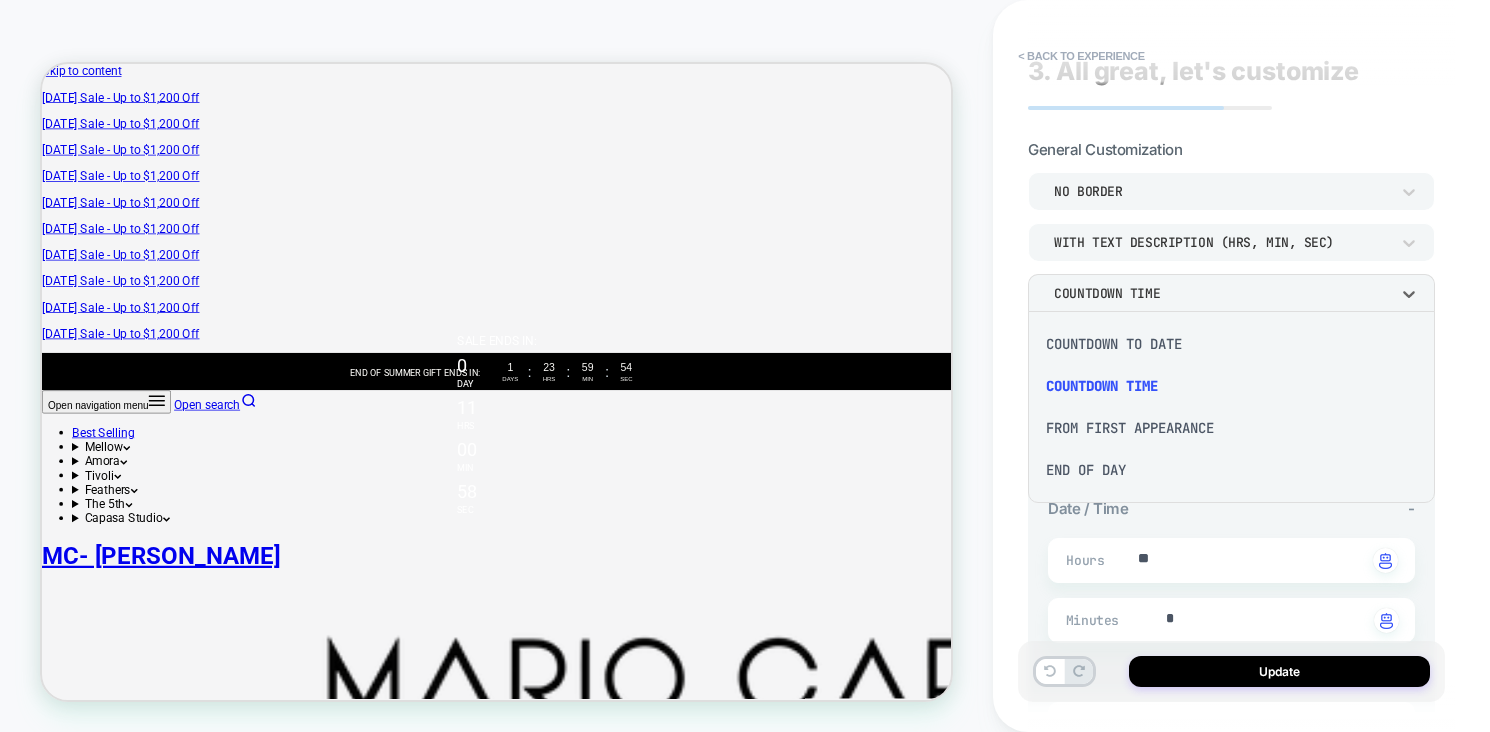 click on "COUNTDOWN TO DATE" at bounding box center [1231, 344] 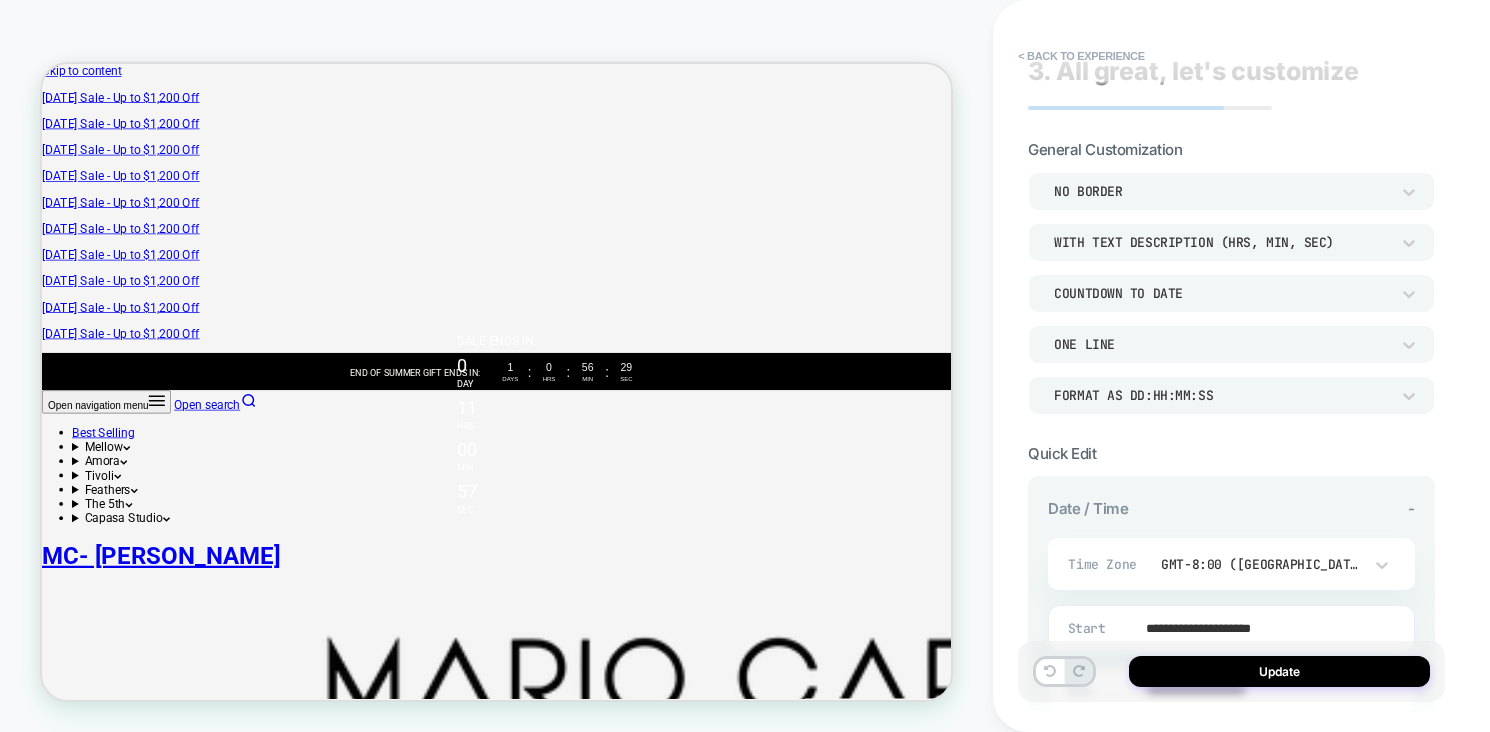 click on "**********" at bounding box center [1241, 366] 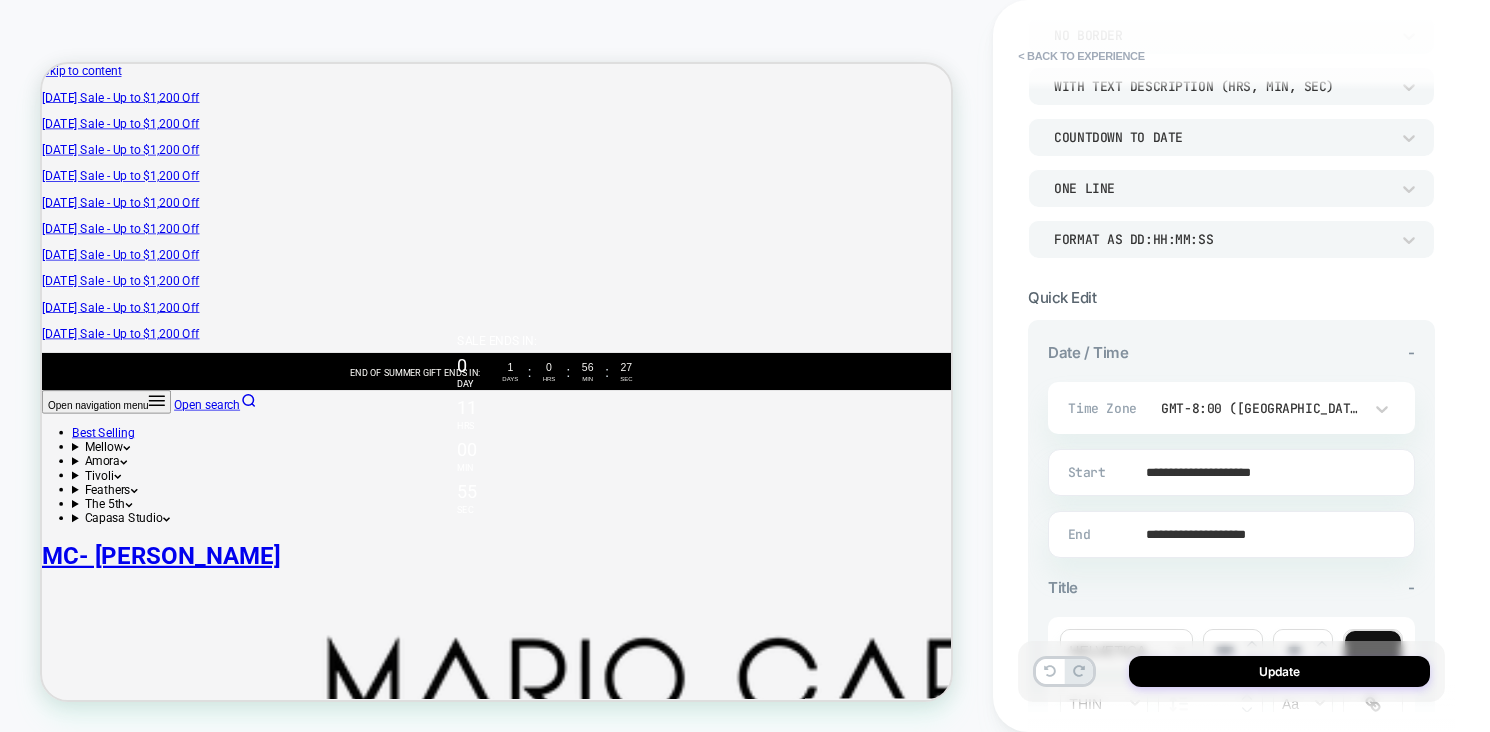 scroll, scrollTop: 182, scrollLeft: 0, axis: vertical 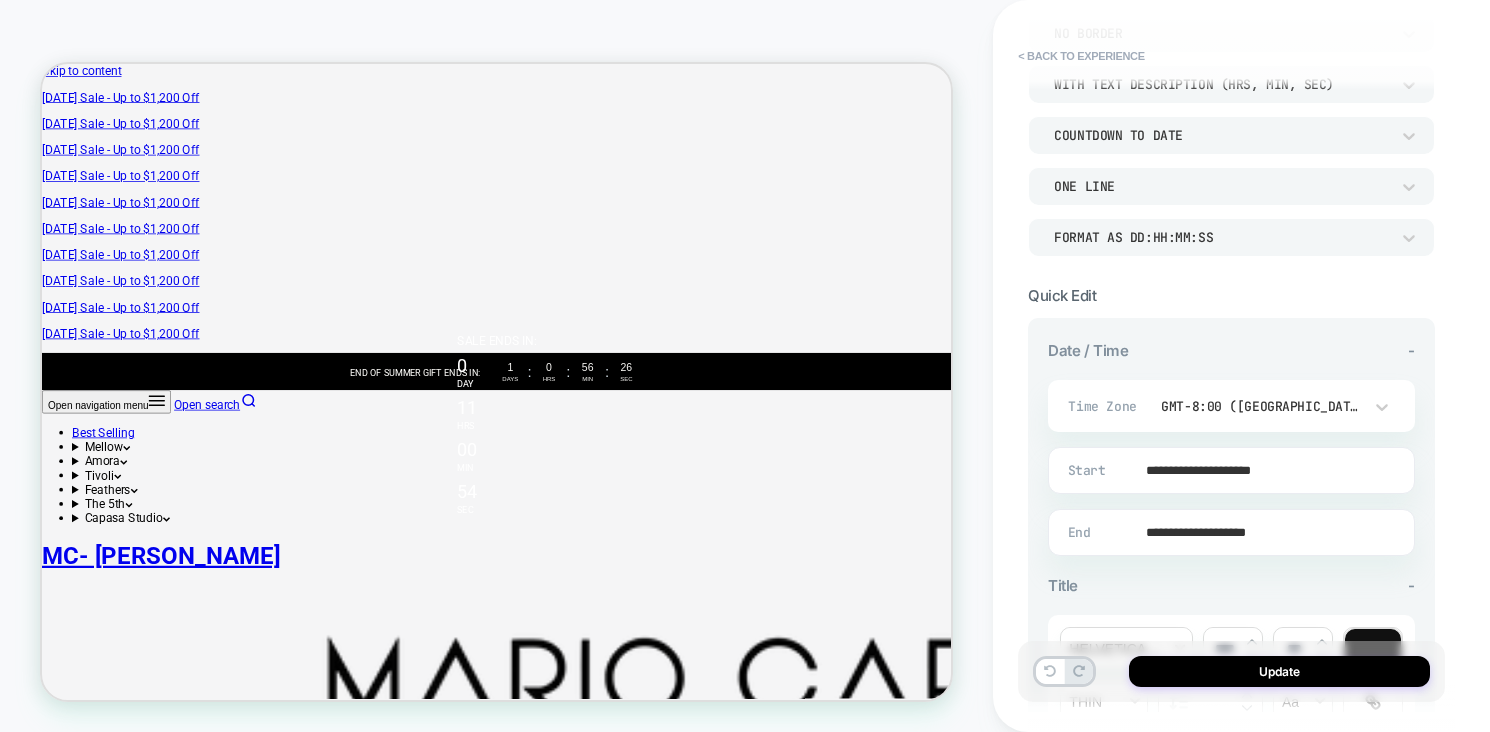 click on "**********" at bounding box center [1227, 532] 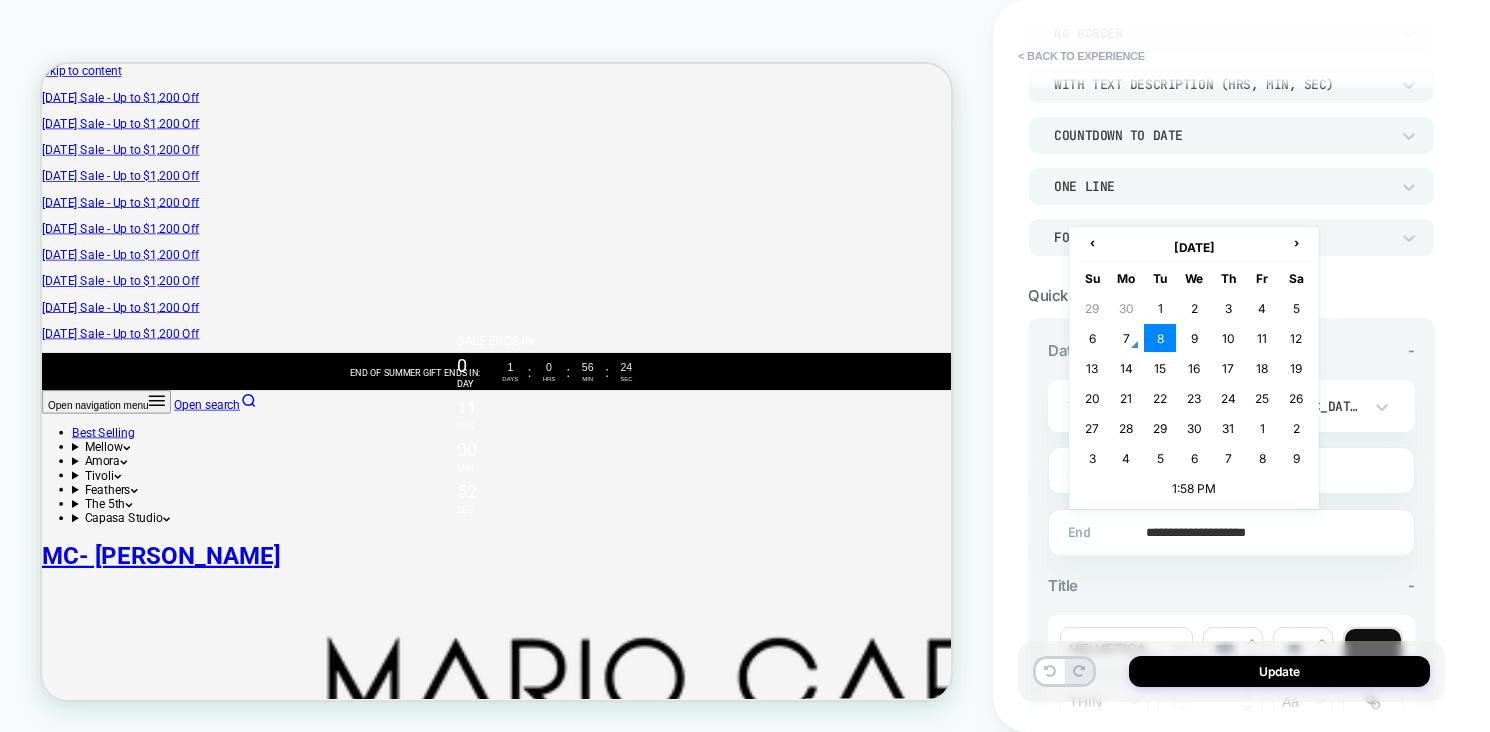 click on "**********" at bounding box center [1227, 532] 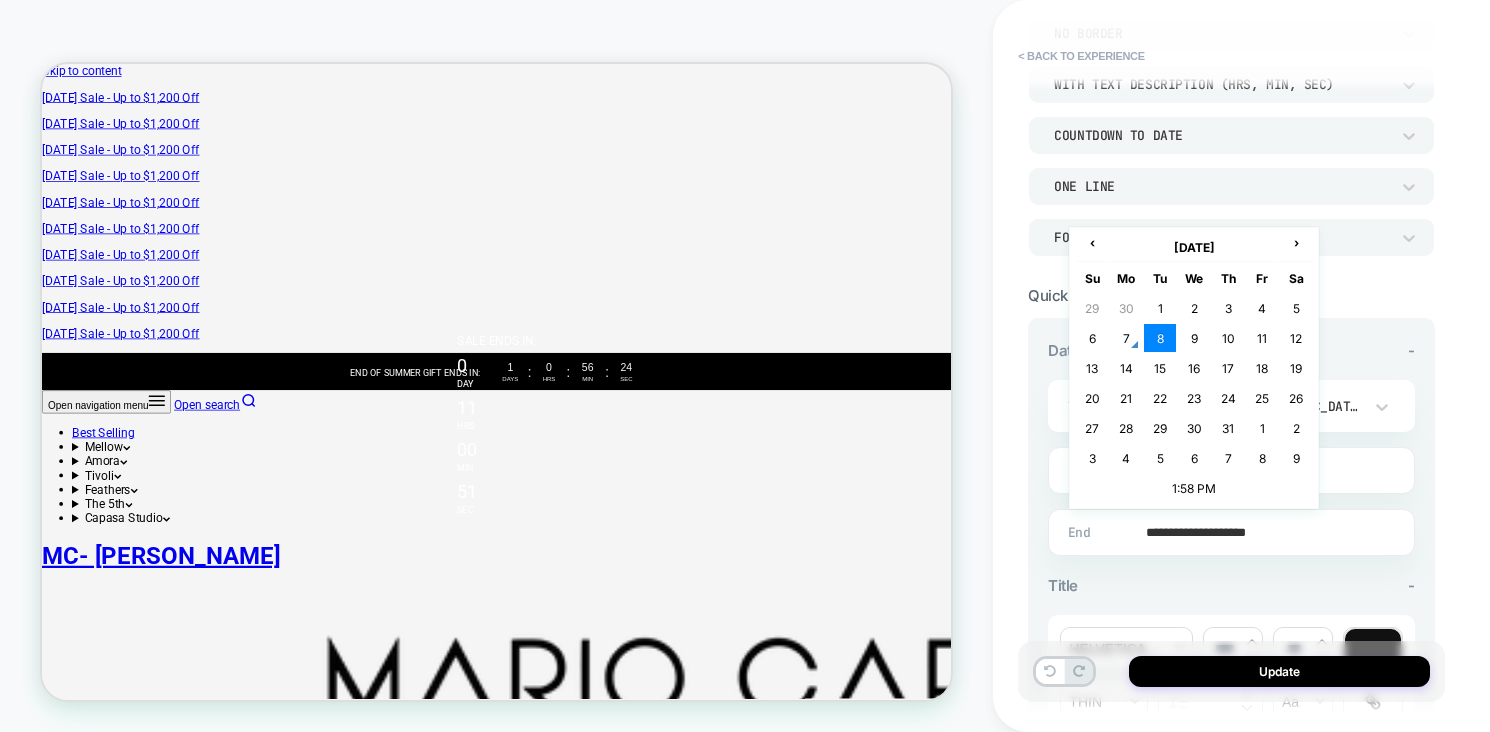 type on "**********" 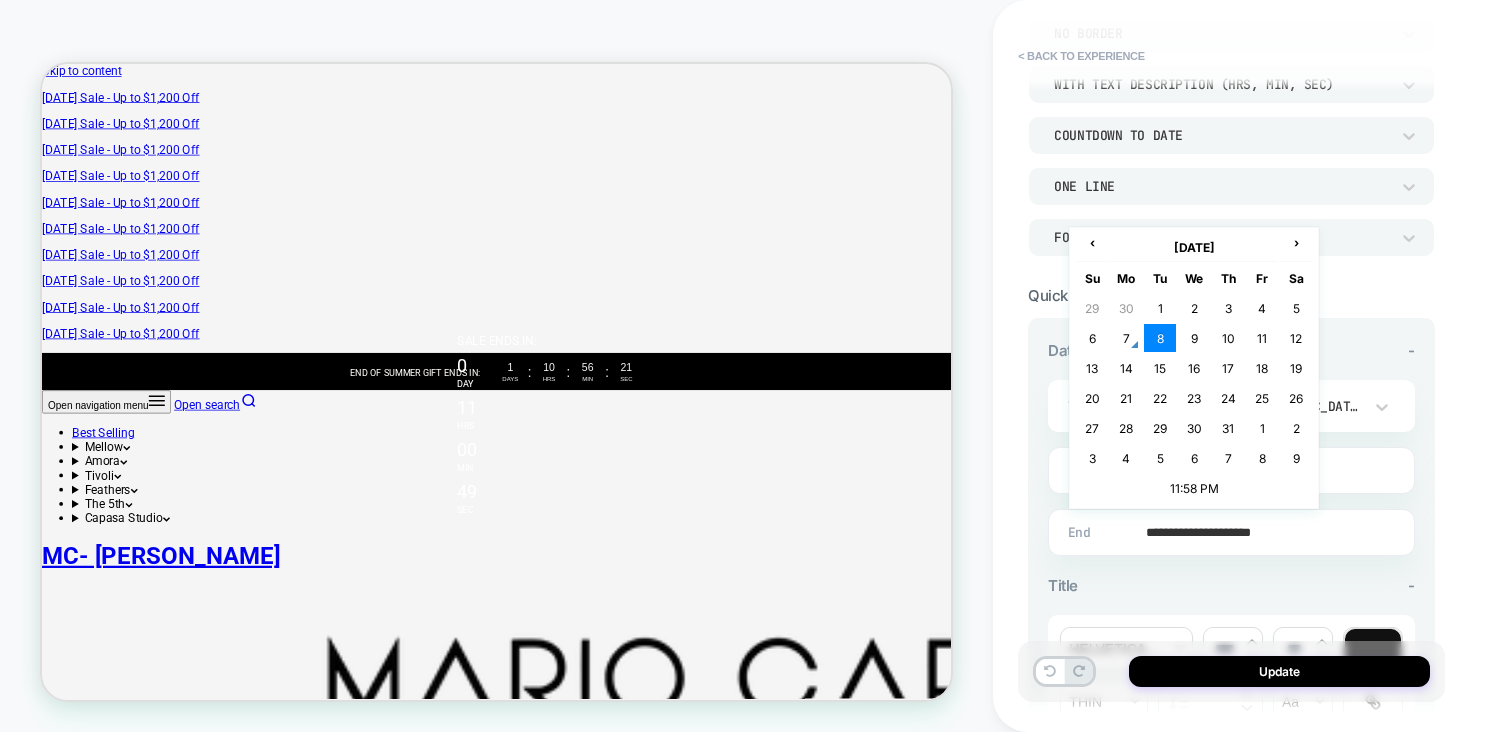 click on "**********" at bounding box center (1227, 532) 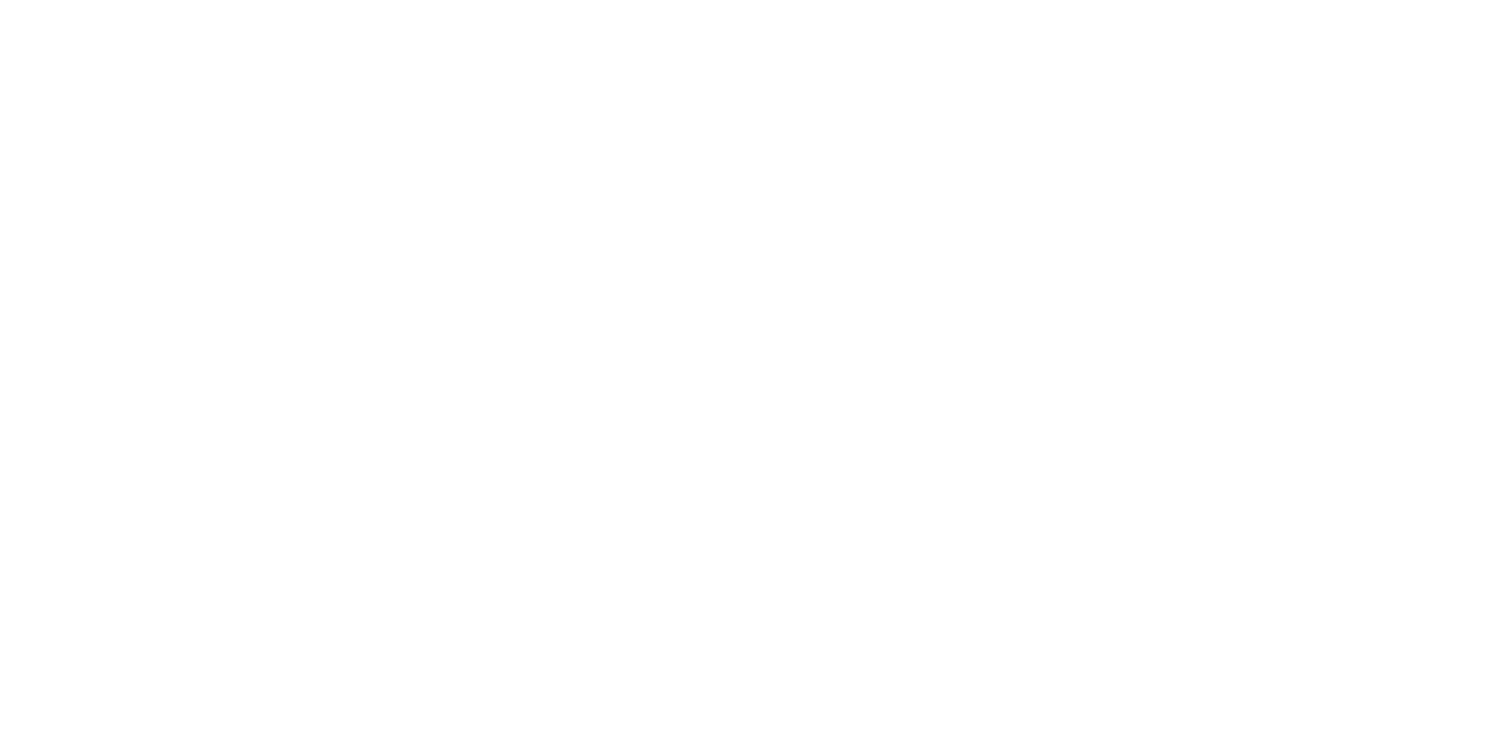 scroll, scrollTop: 0, scrollLeft: 0, axis: both 